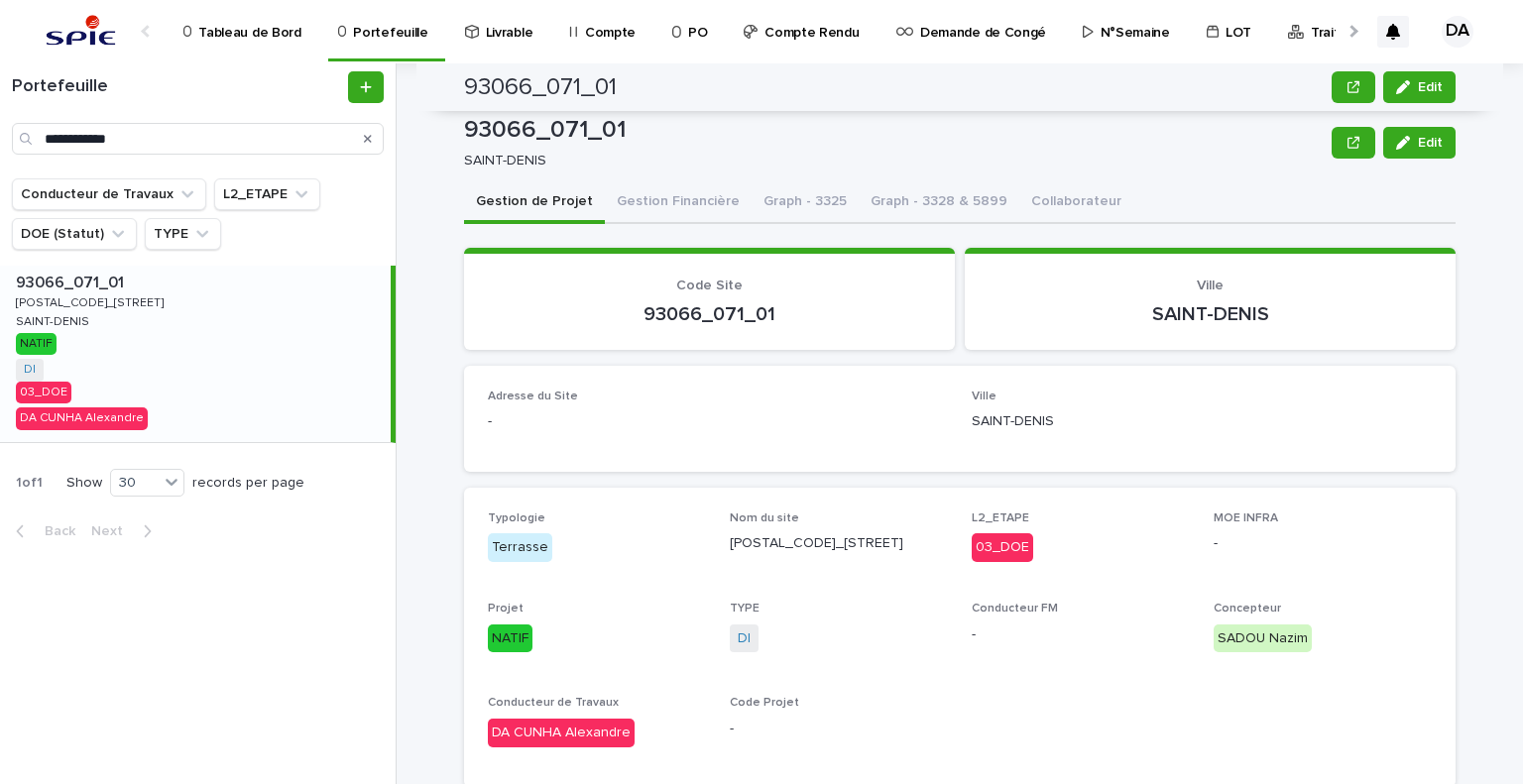 scroll, scrollTop: 0, scrollLeft: 0, axis: both 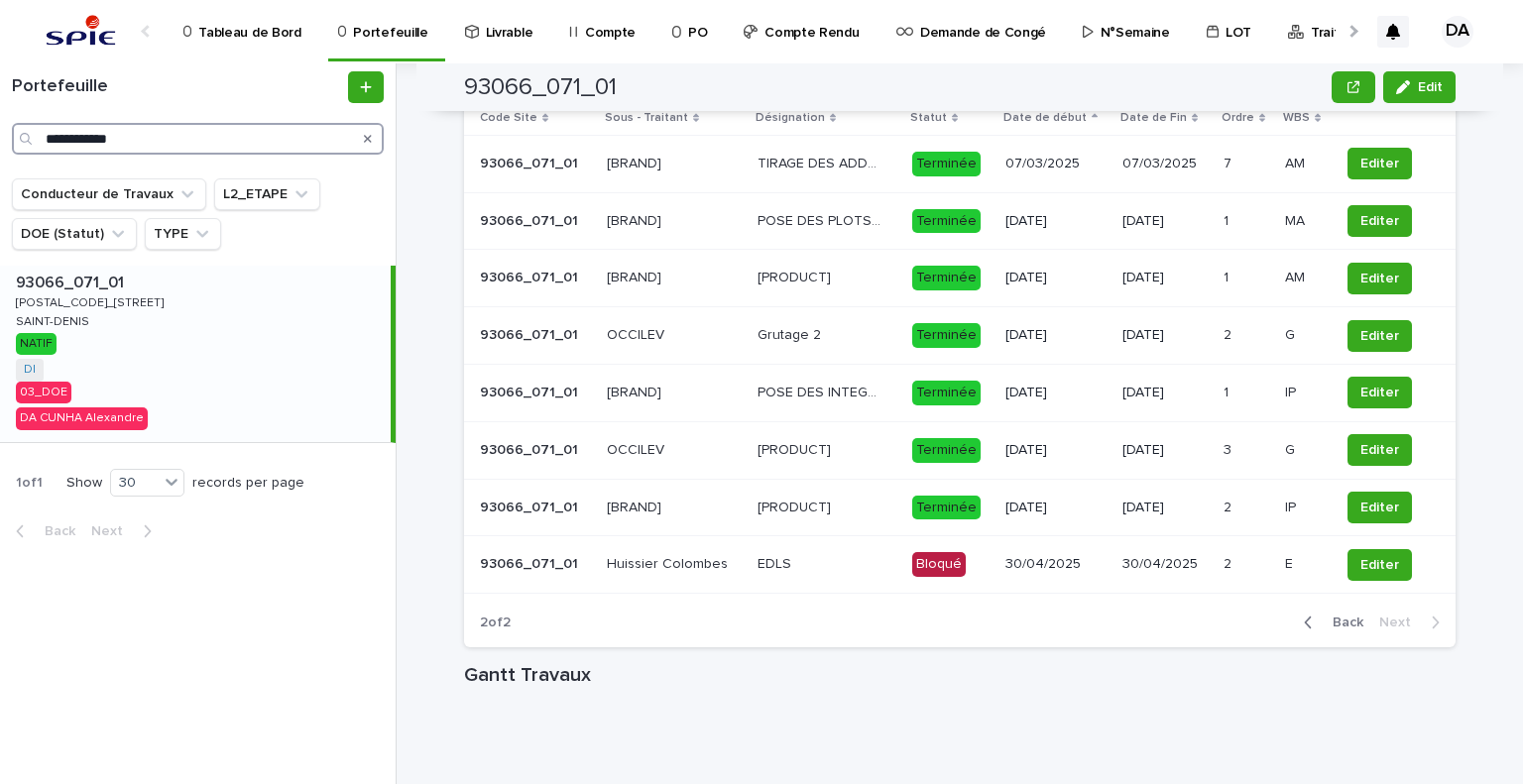 click on "**********" at bounding box center [197, 139] 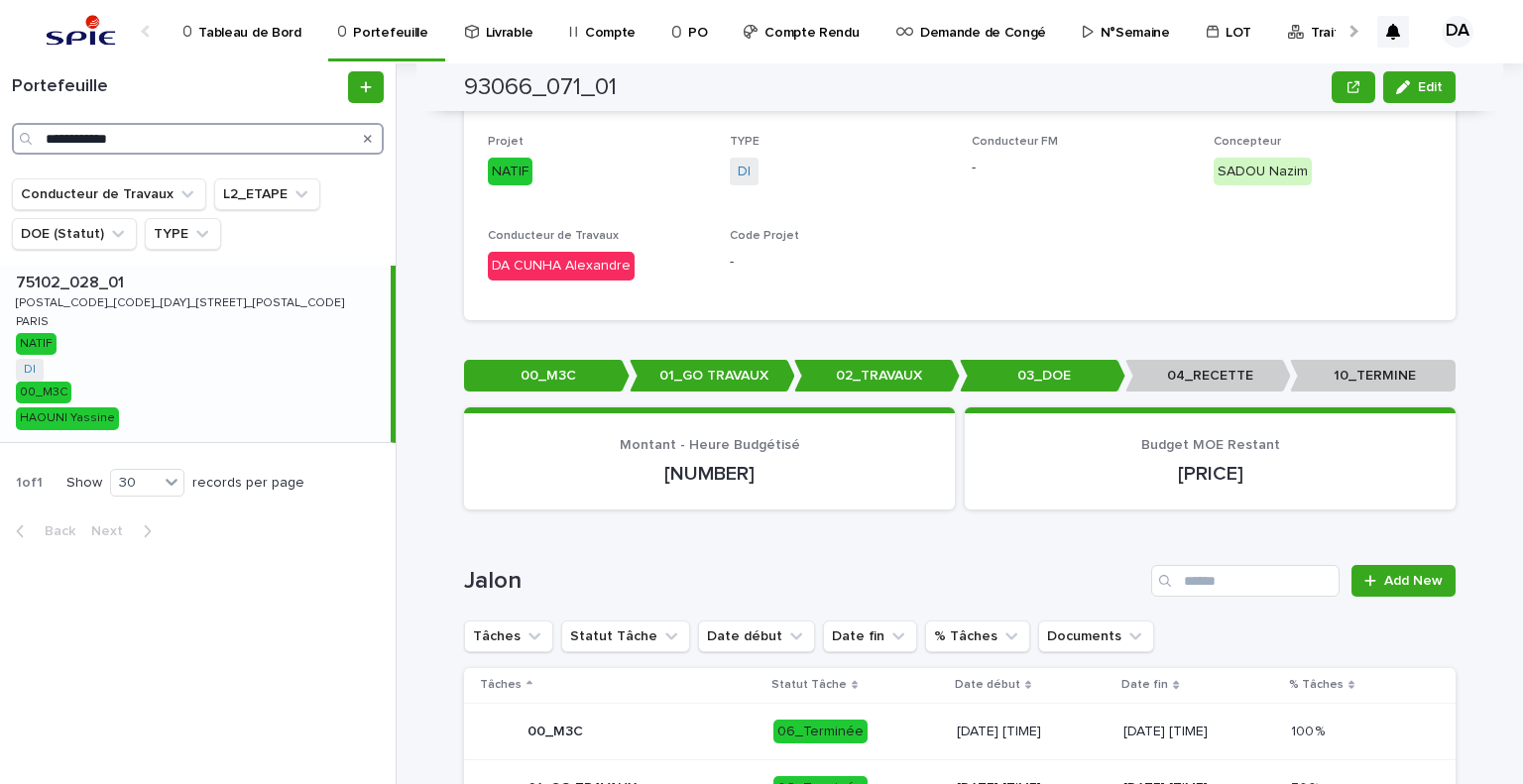 scroll, scrollTop: 368, scrollLeft: 0, axis: vertical 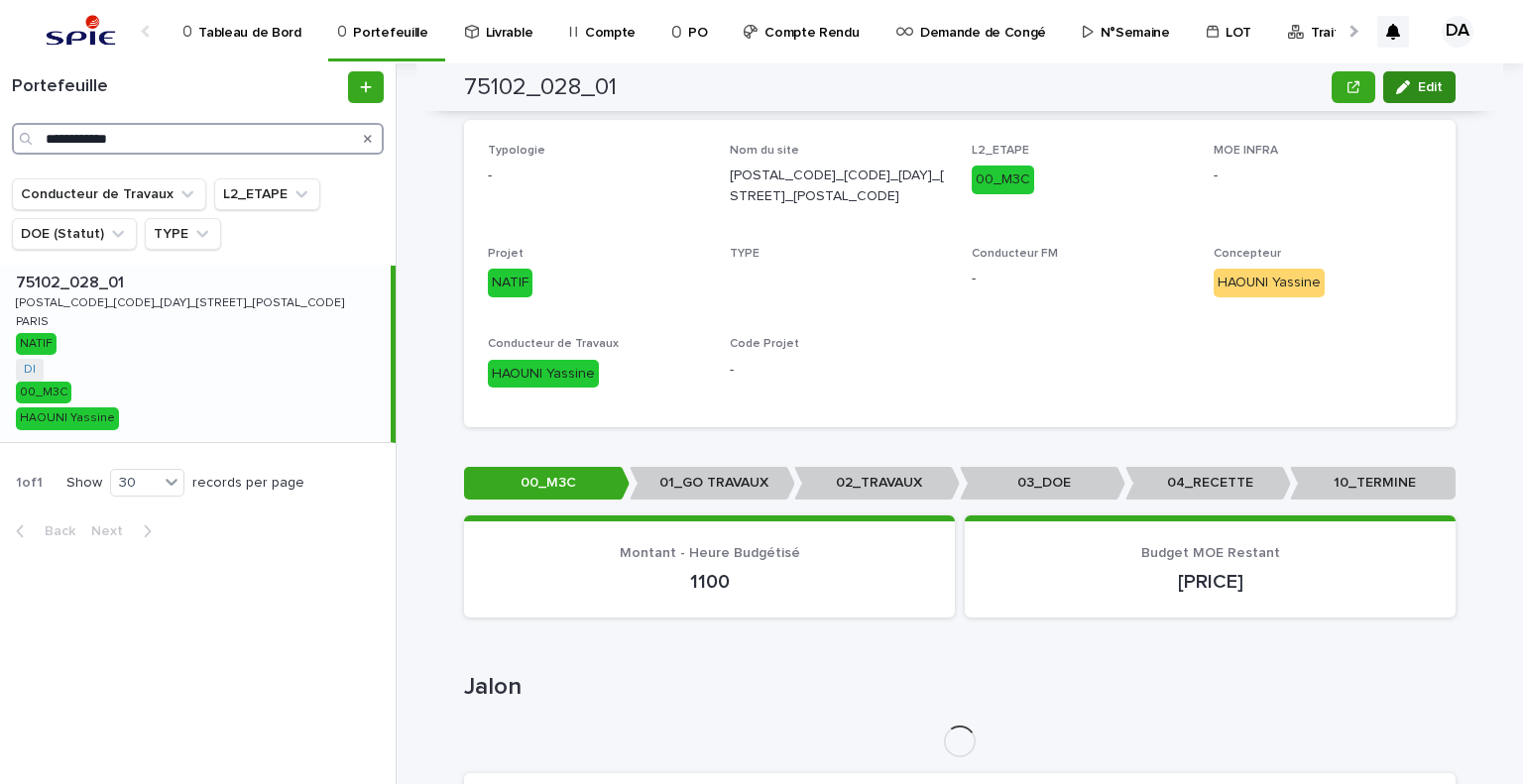 type on "**********" 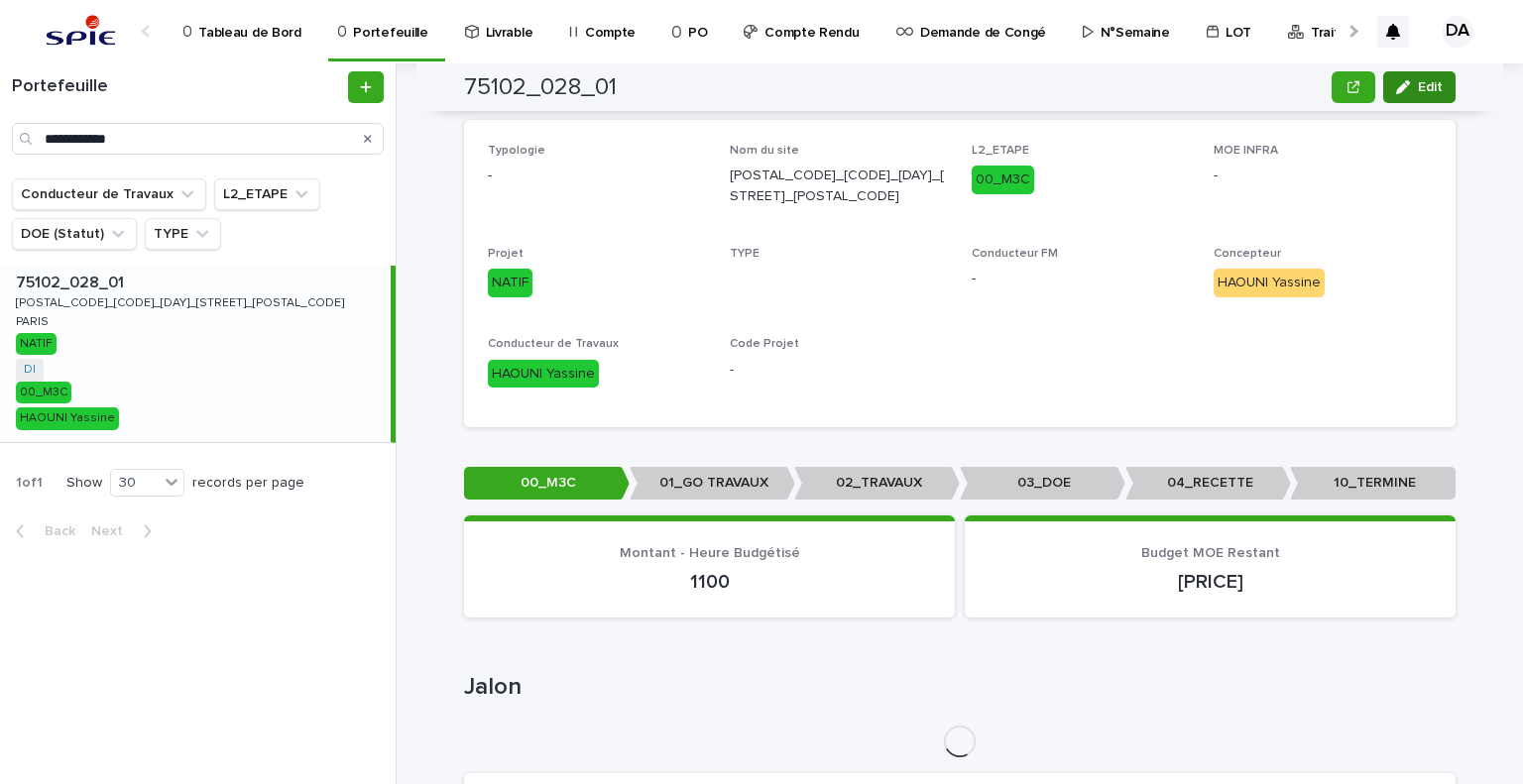 click at bounding box center [1407, 87] 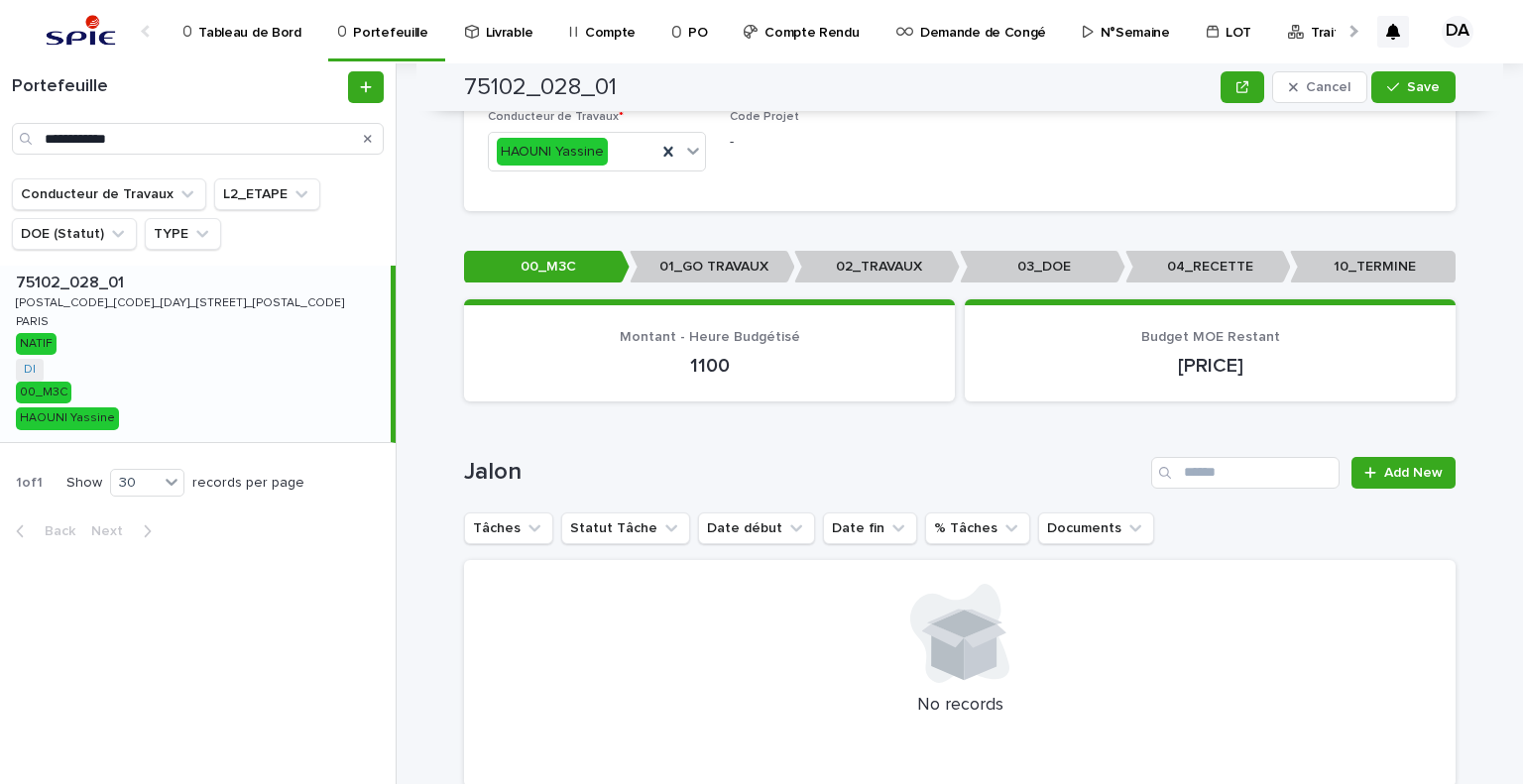 scroll, scrollTop: 328, scrollLeft: 0, axis: vertical 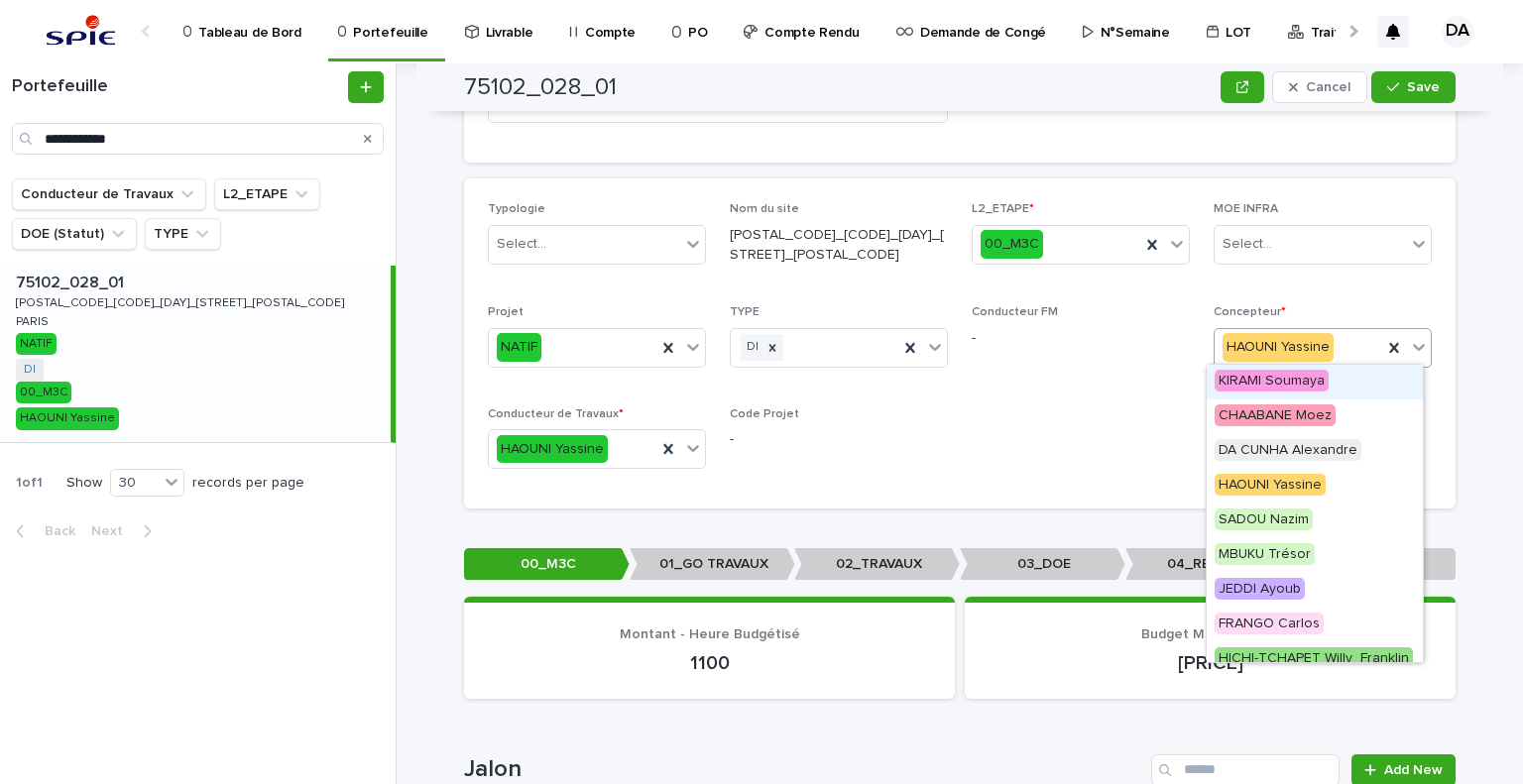 click on "HAOUNI Yassine" at bounding box center [1298, 347] 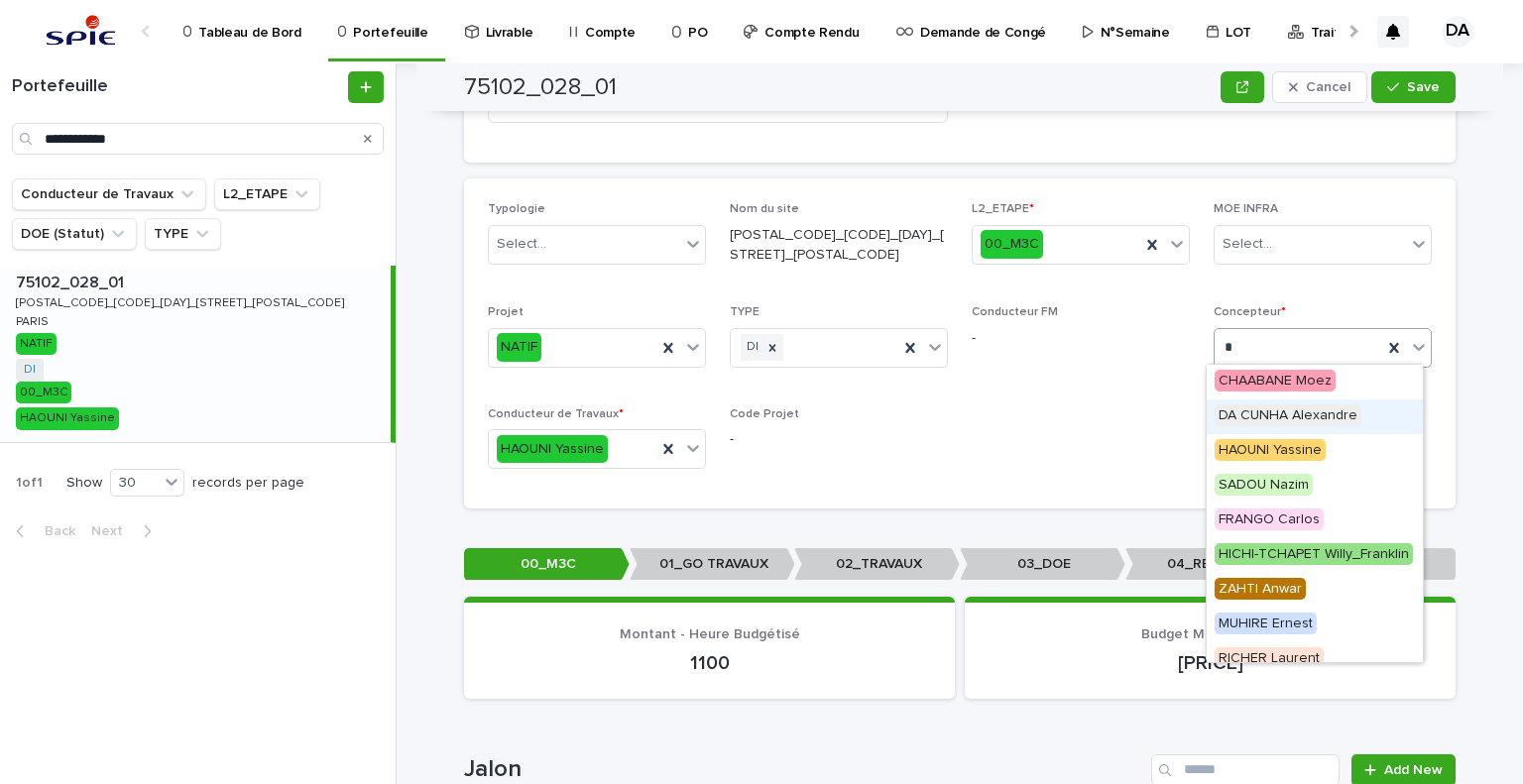 type on "**" 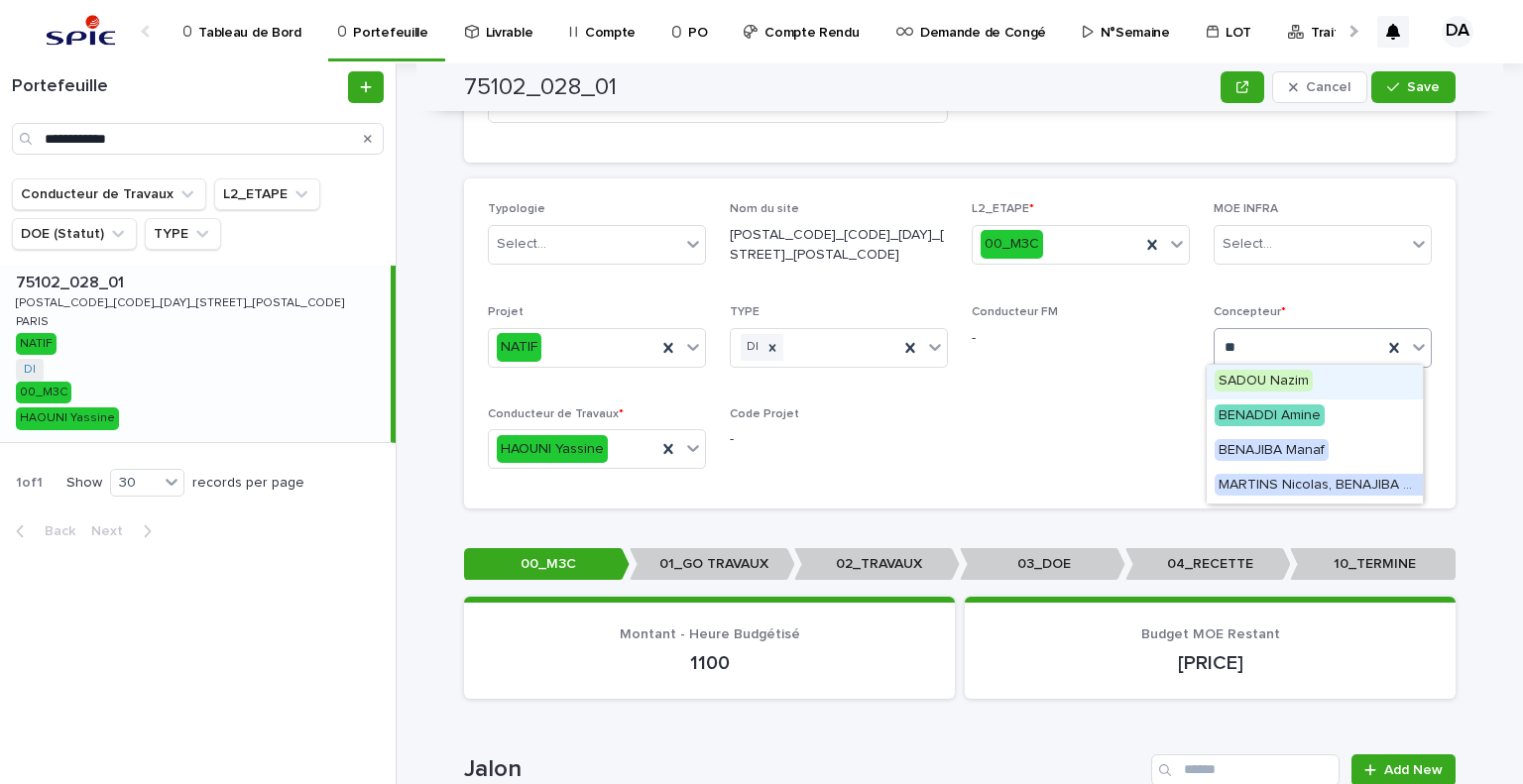 click on "SADOU Nazim" at bounding box center (1263, 381) 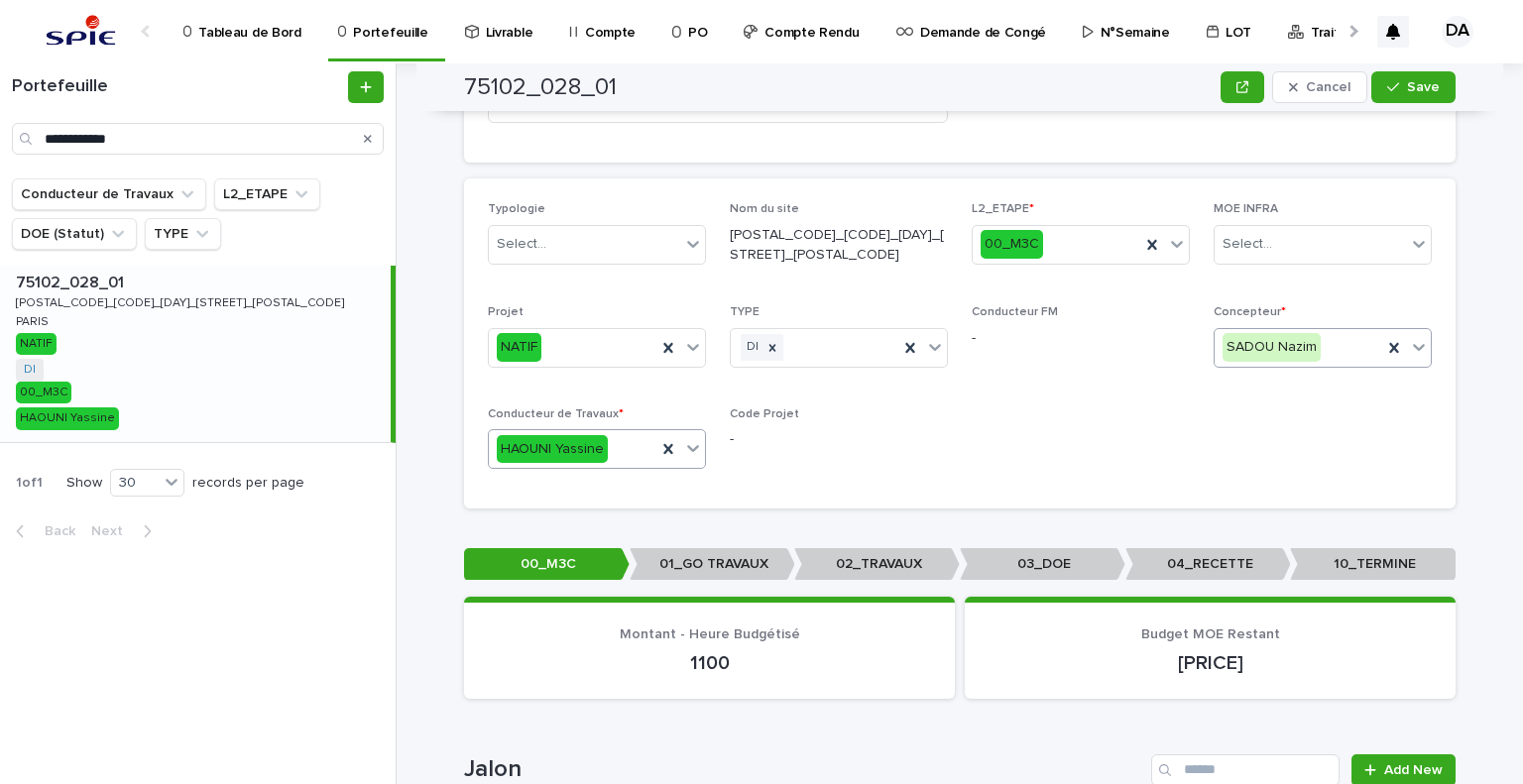 click on "HAOUNI Yassine" at bounding box center (572, 449) 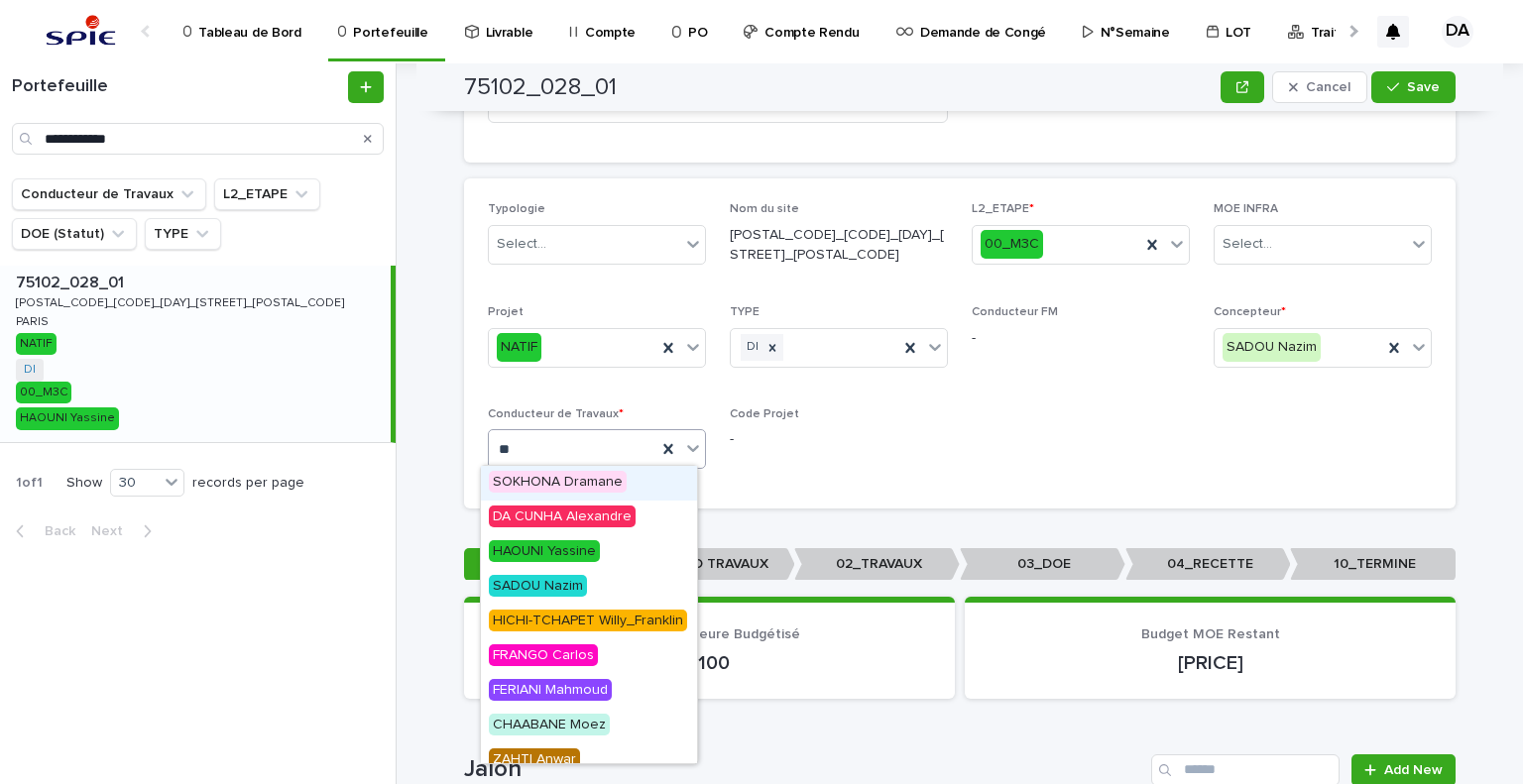 type on "***" 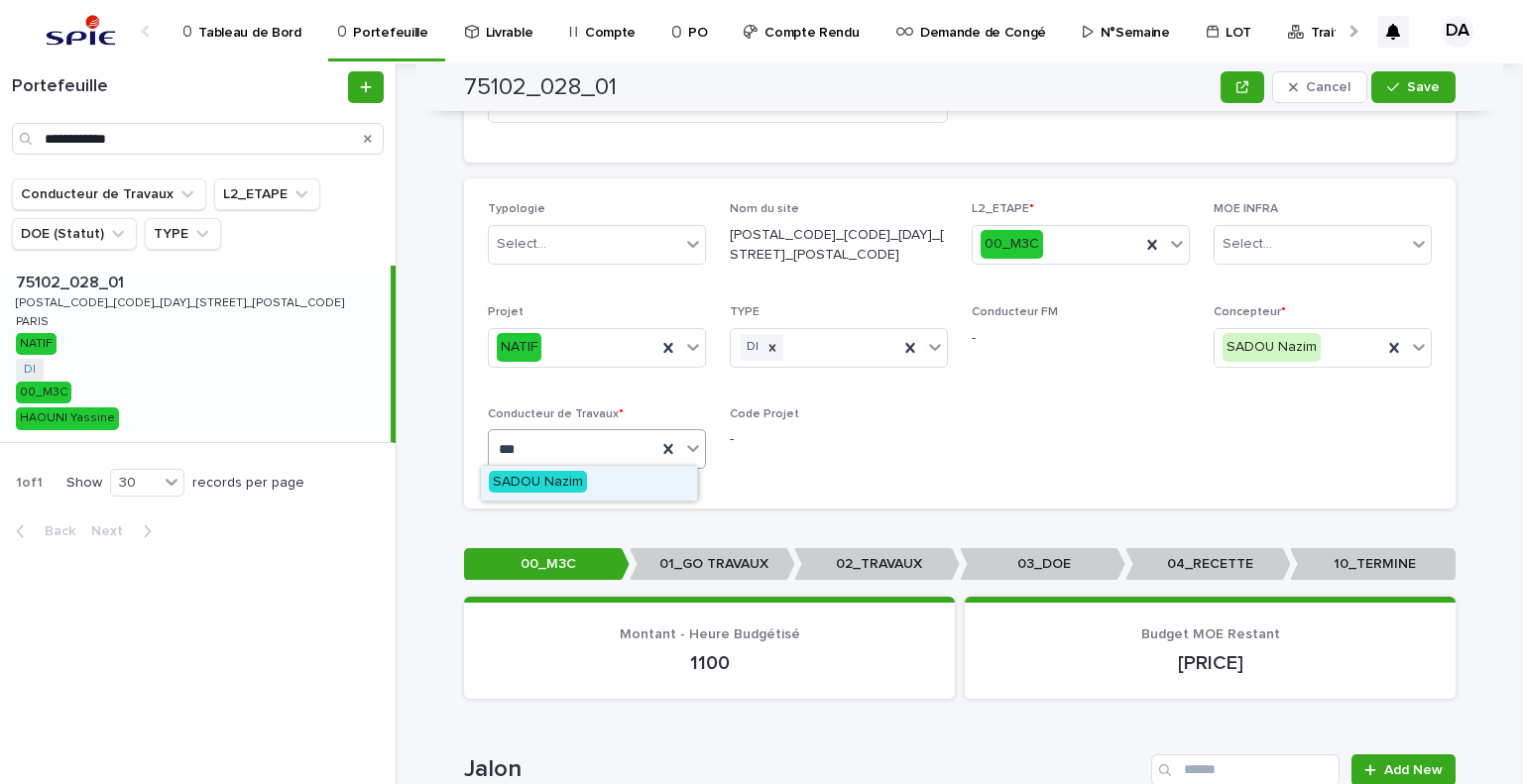 click on "SADOU Nazim" at bounding box center [589, 483] 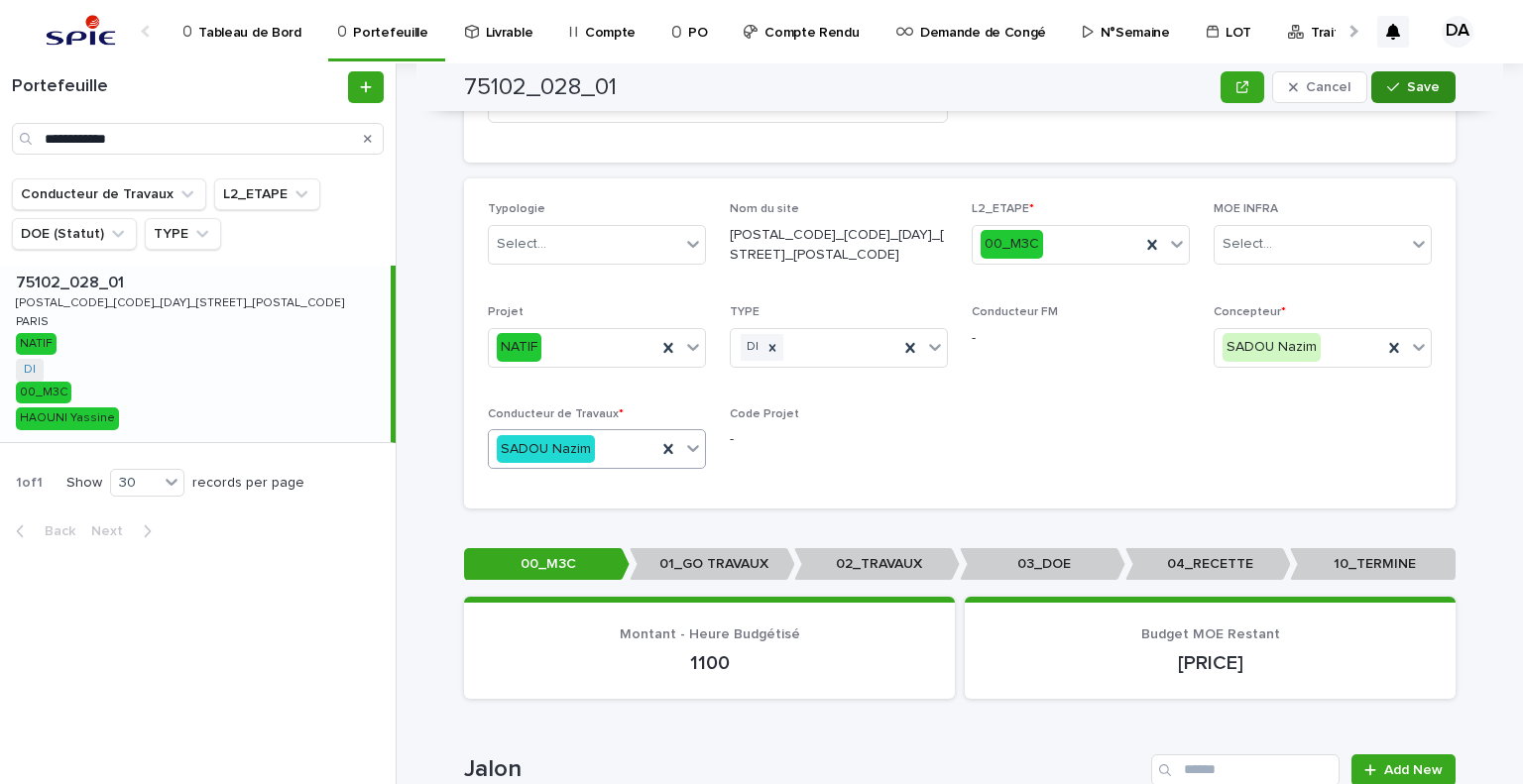click on "Save" at bounding box center (1423, 87) 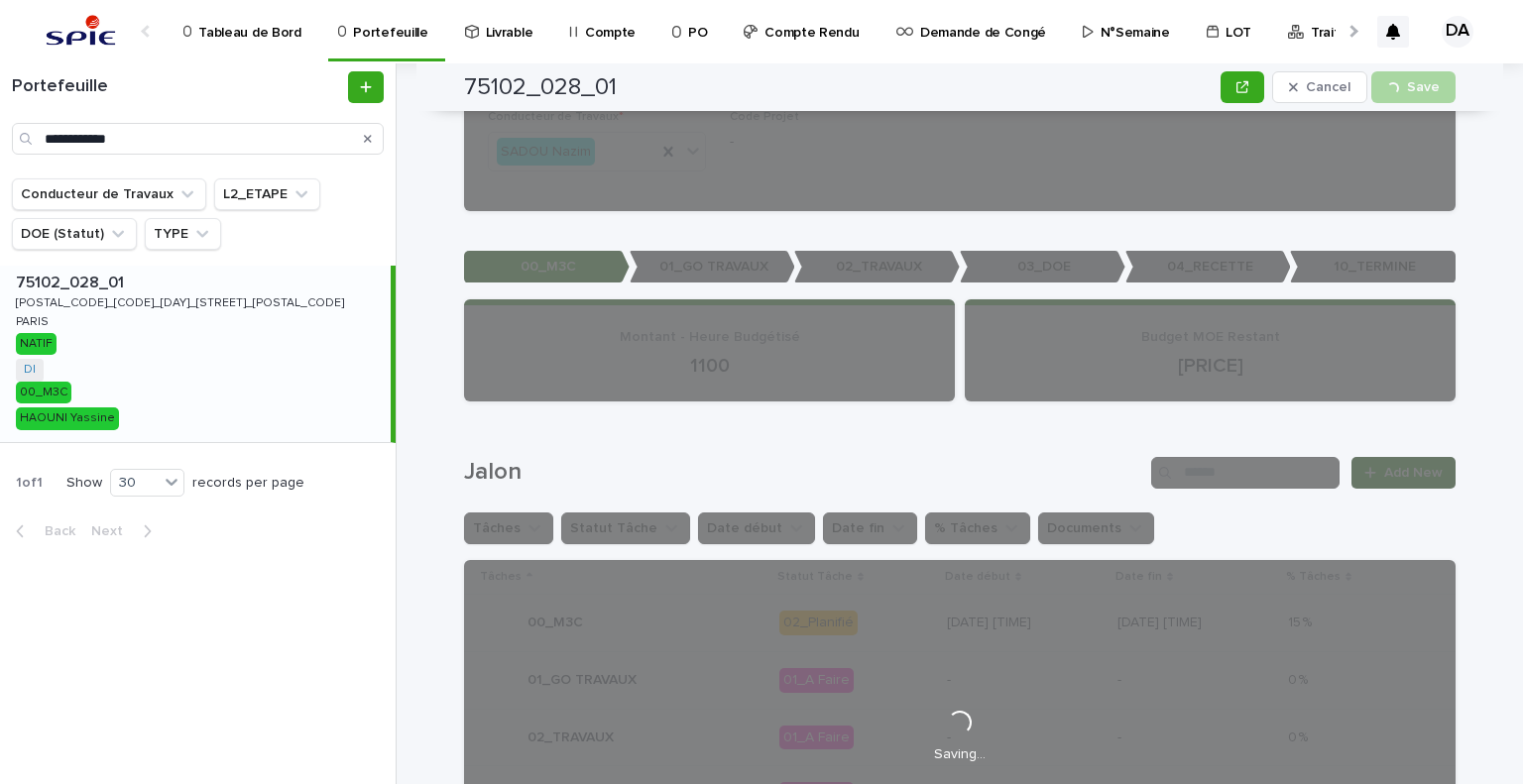 scroll, scrollTop: 725, scrollLeft: 0, axis: vertical 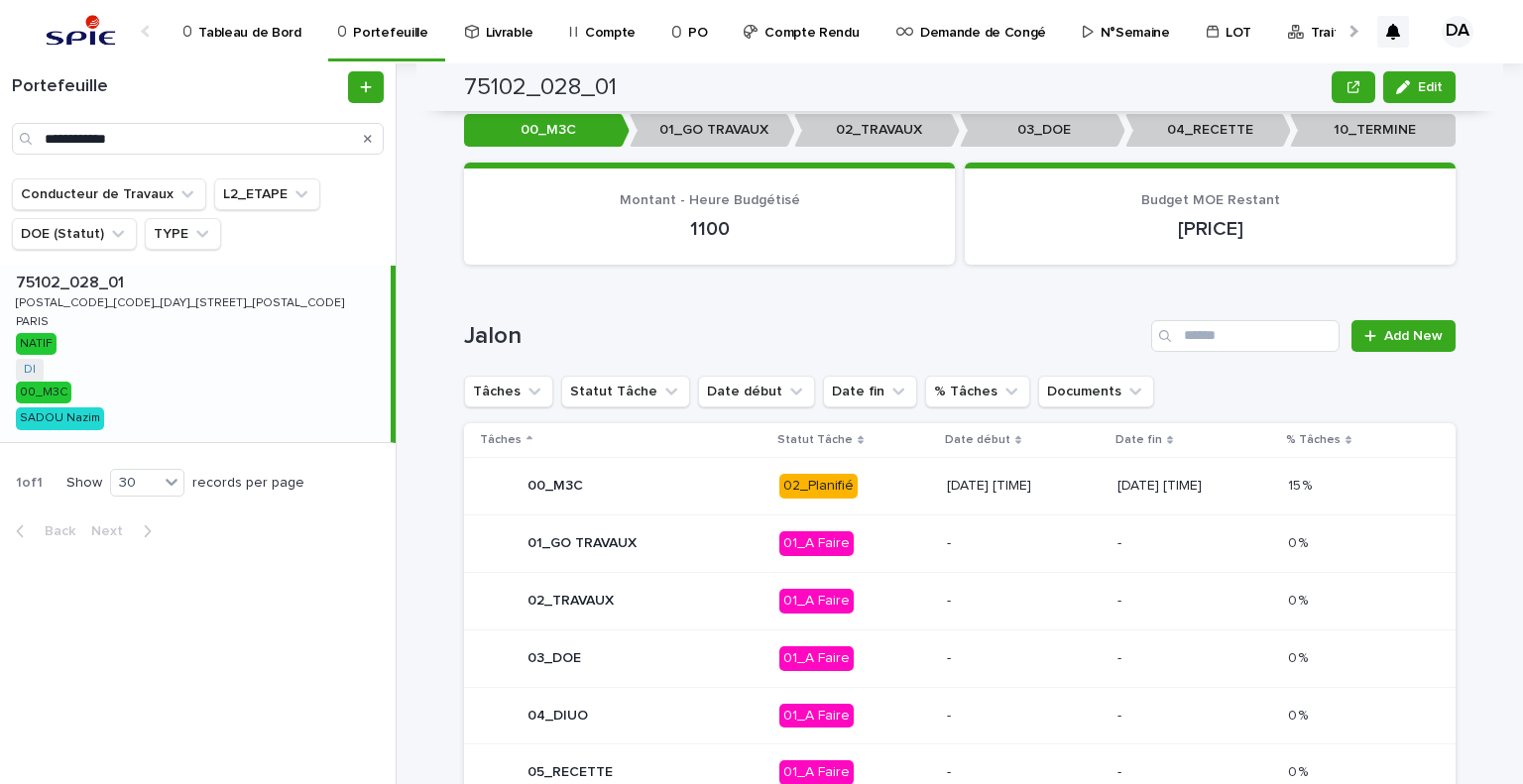 click on "[DATE] [TIME]" at bounding box center (1024, 486) 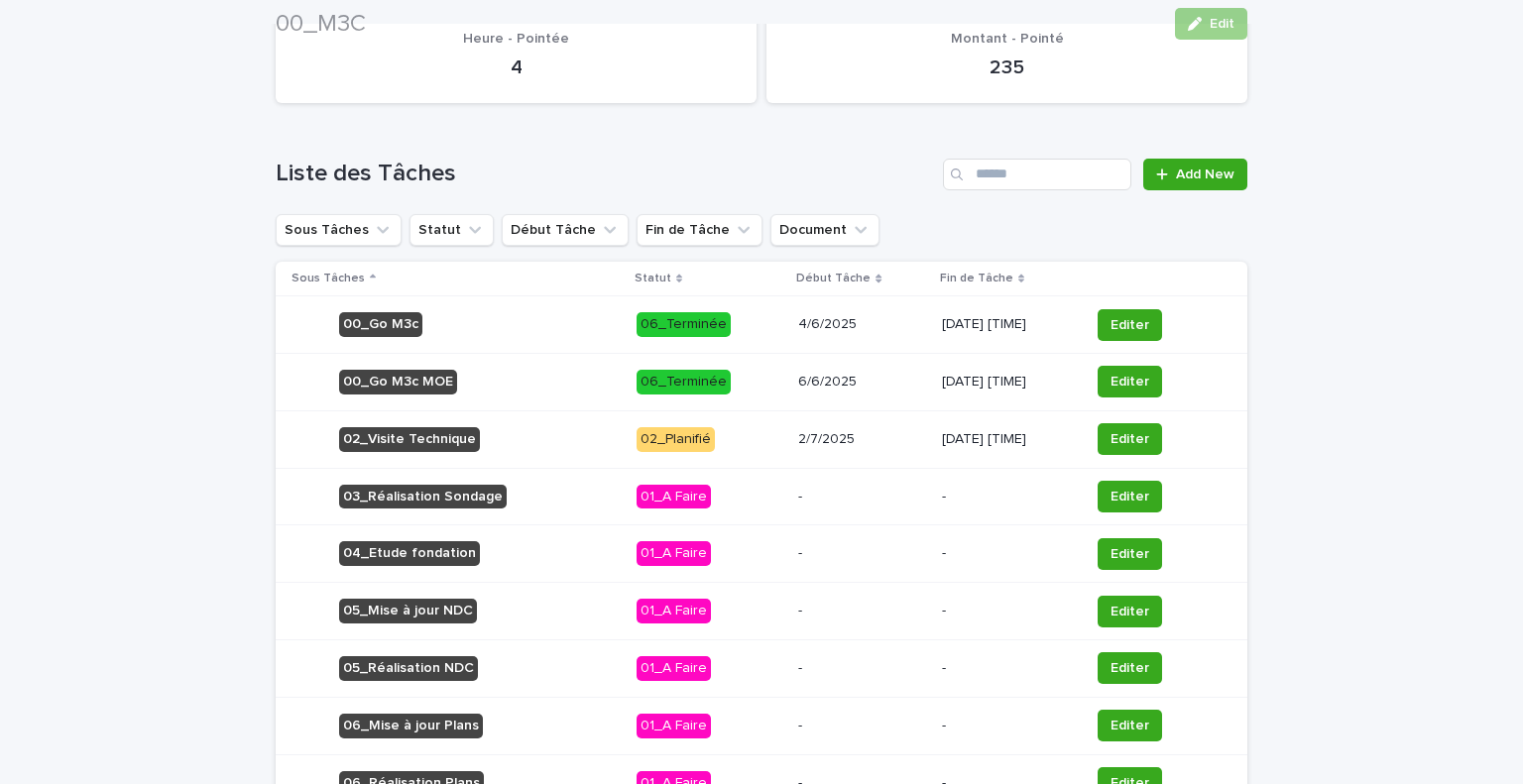 scroll, scrollTop: 979, scrollLeft: 0, axis: vertical 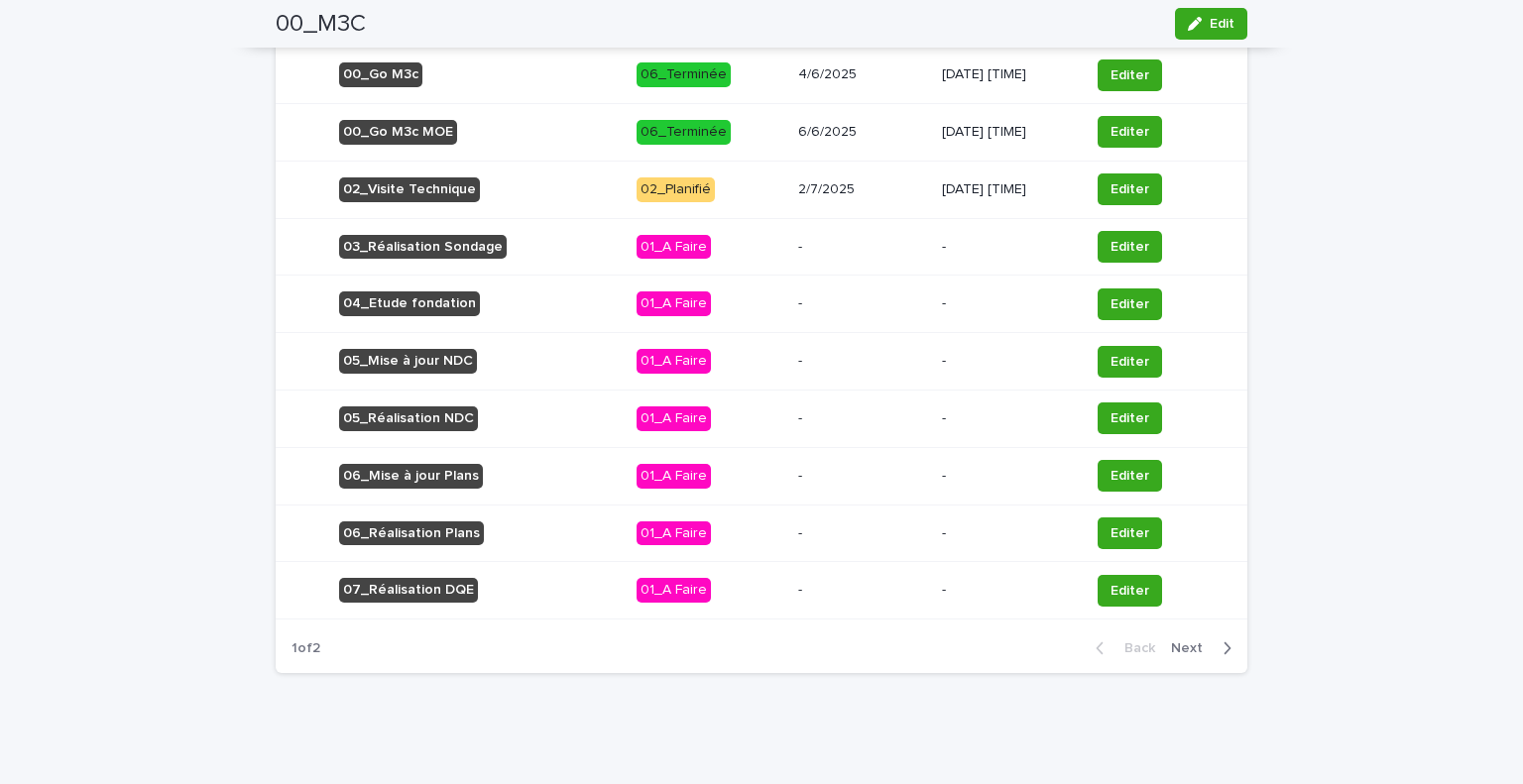 click on "Next" at bounding box center [1193, 648] 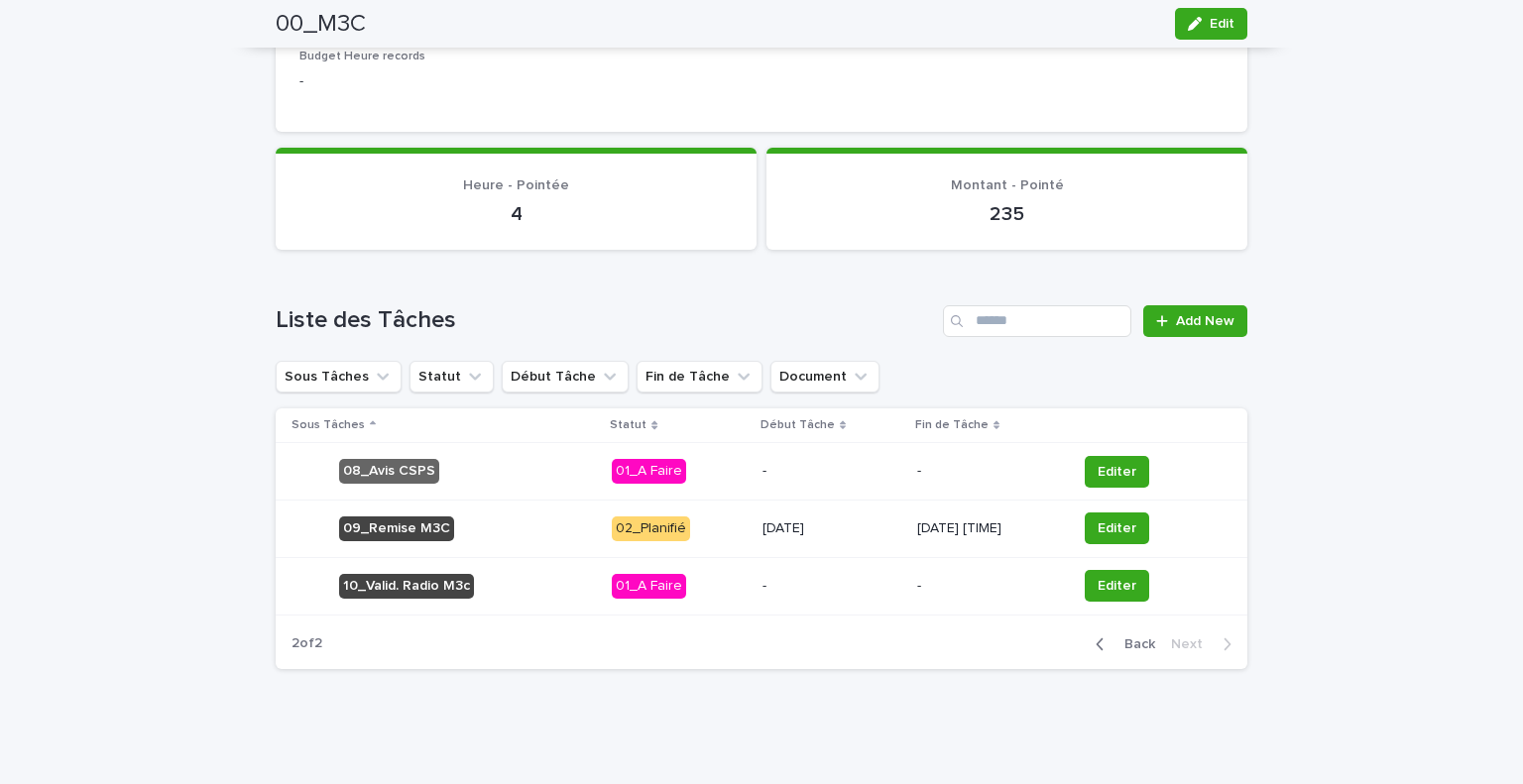 scroll, scrollTop: 580, scrollLeft: 0, axis: vertical 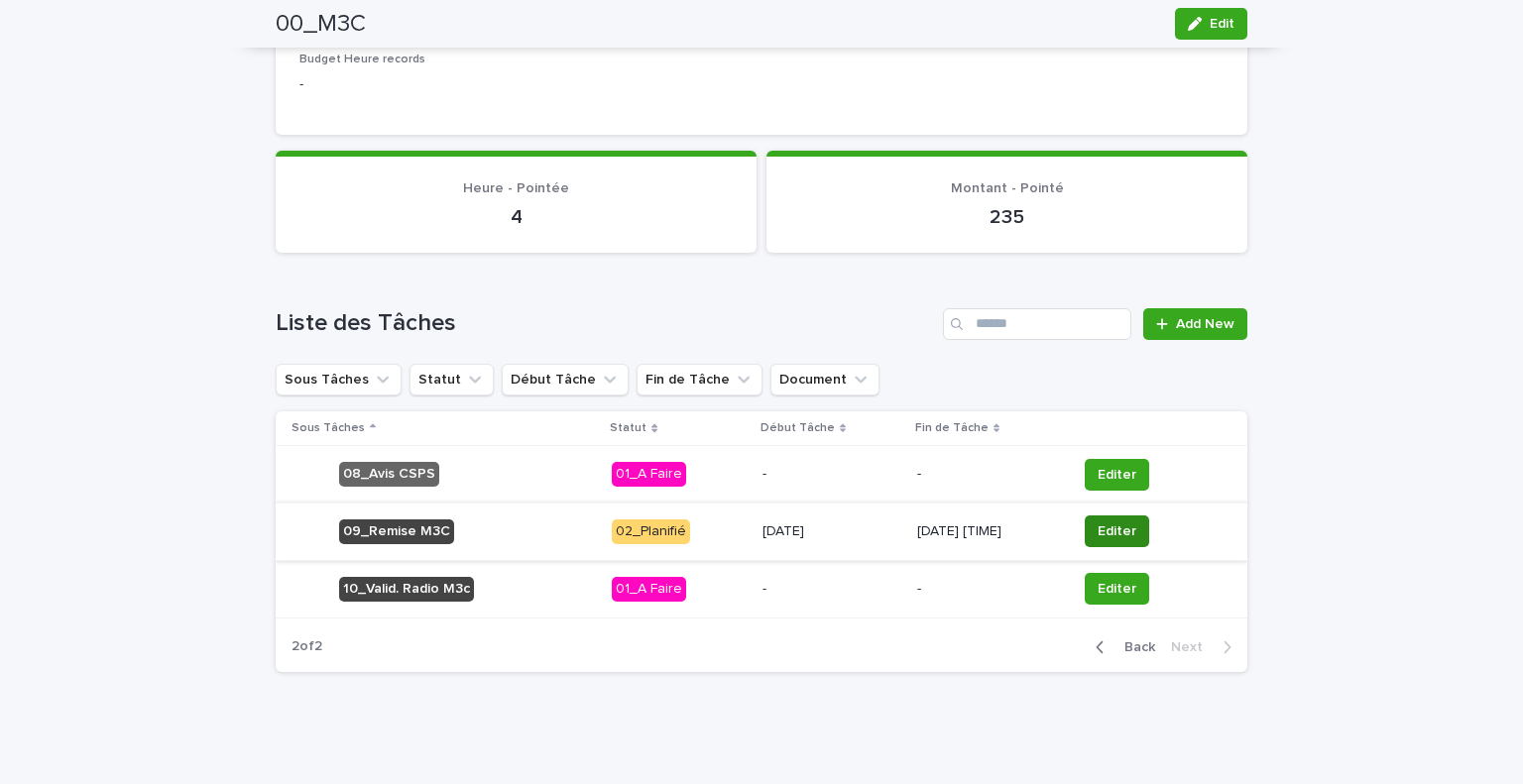 click on "Editer" at bounding box center (1116, 531) 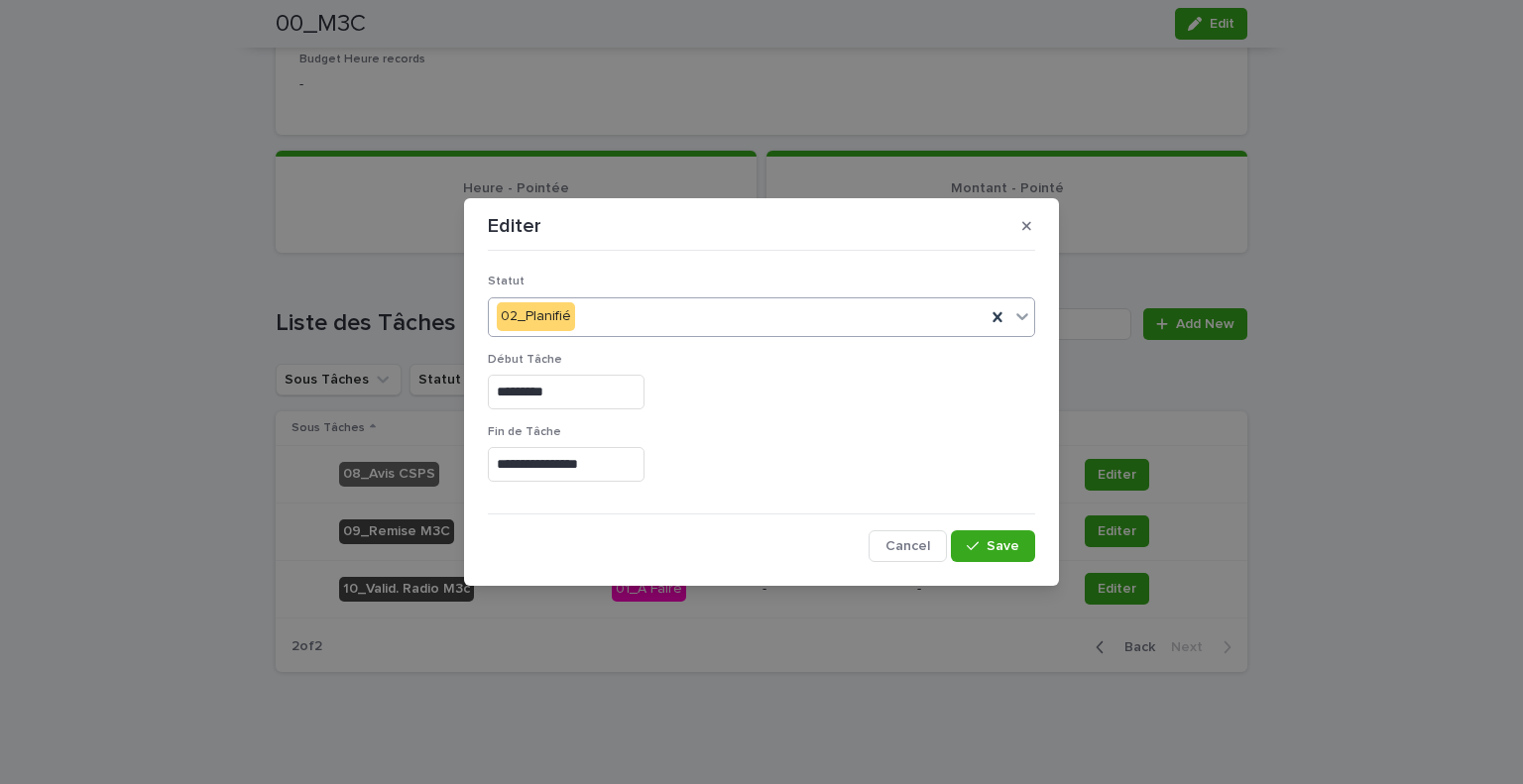 click on "02_Planifié" at bounding box center (737, 316) 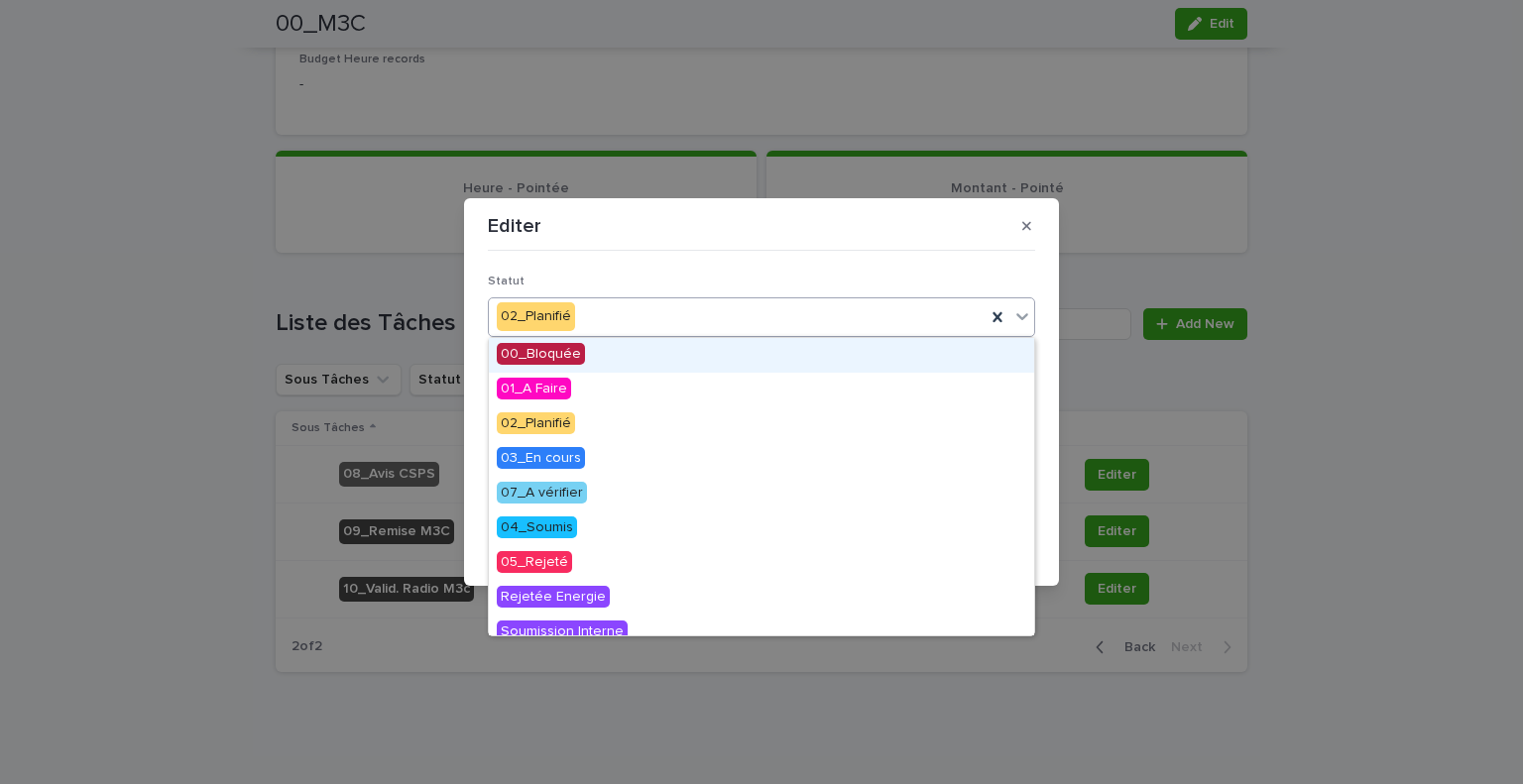 click on "00_Bloquée" at bounding box center (540, 354) 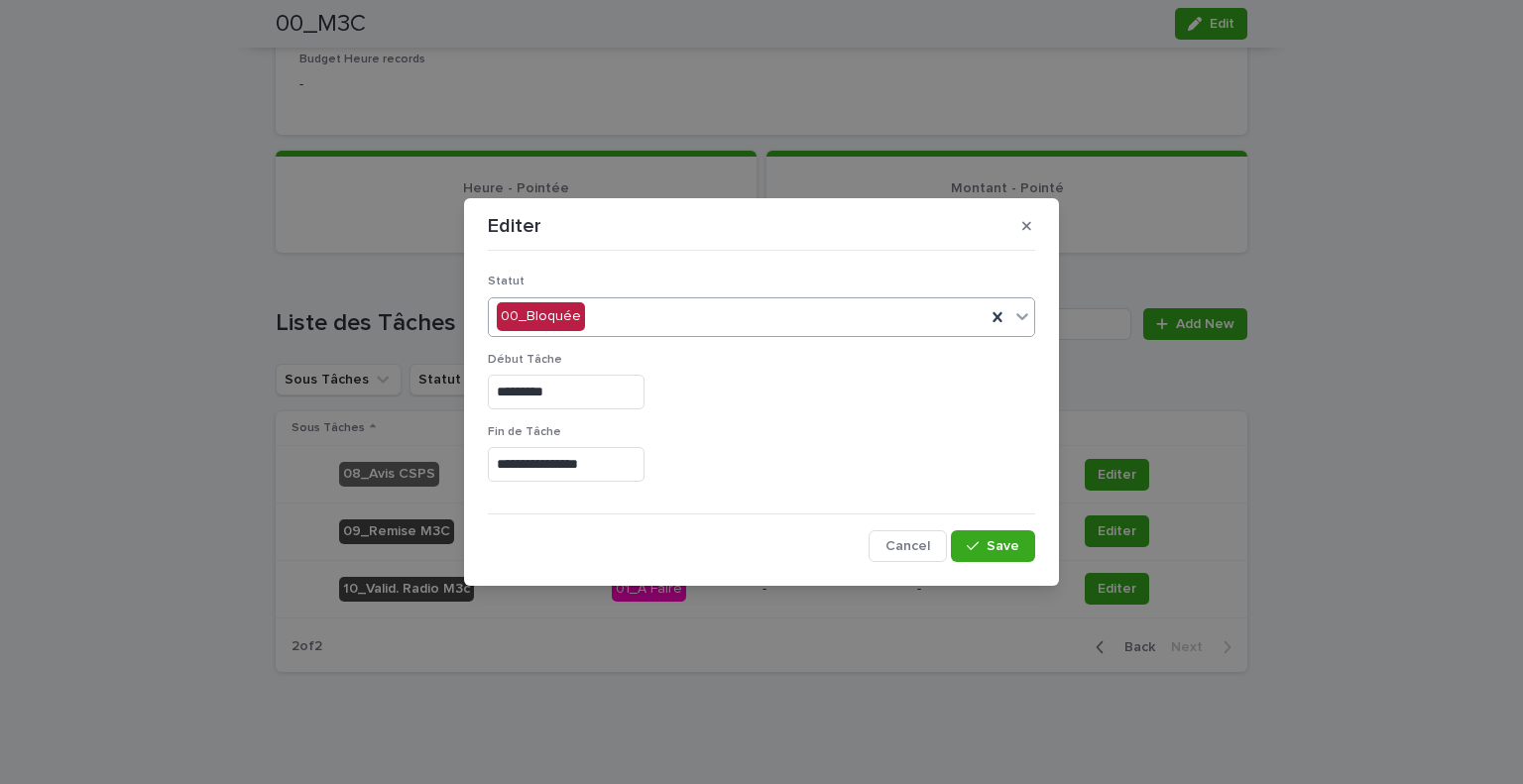 drag, startPoint x: 627, startPoint y: 380, endPoint x: 219, endPoint y: 345, distance: 409.49847 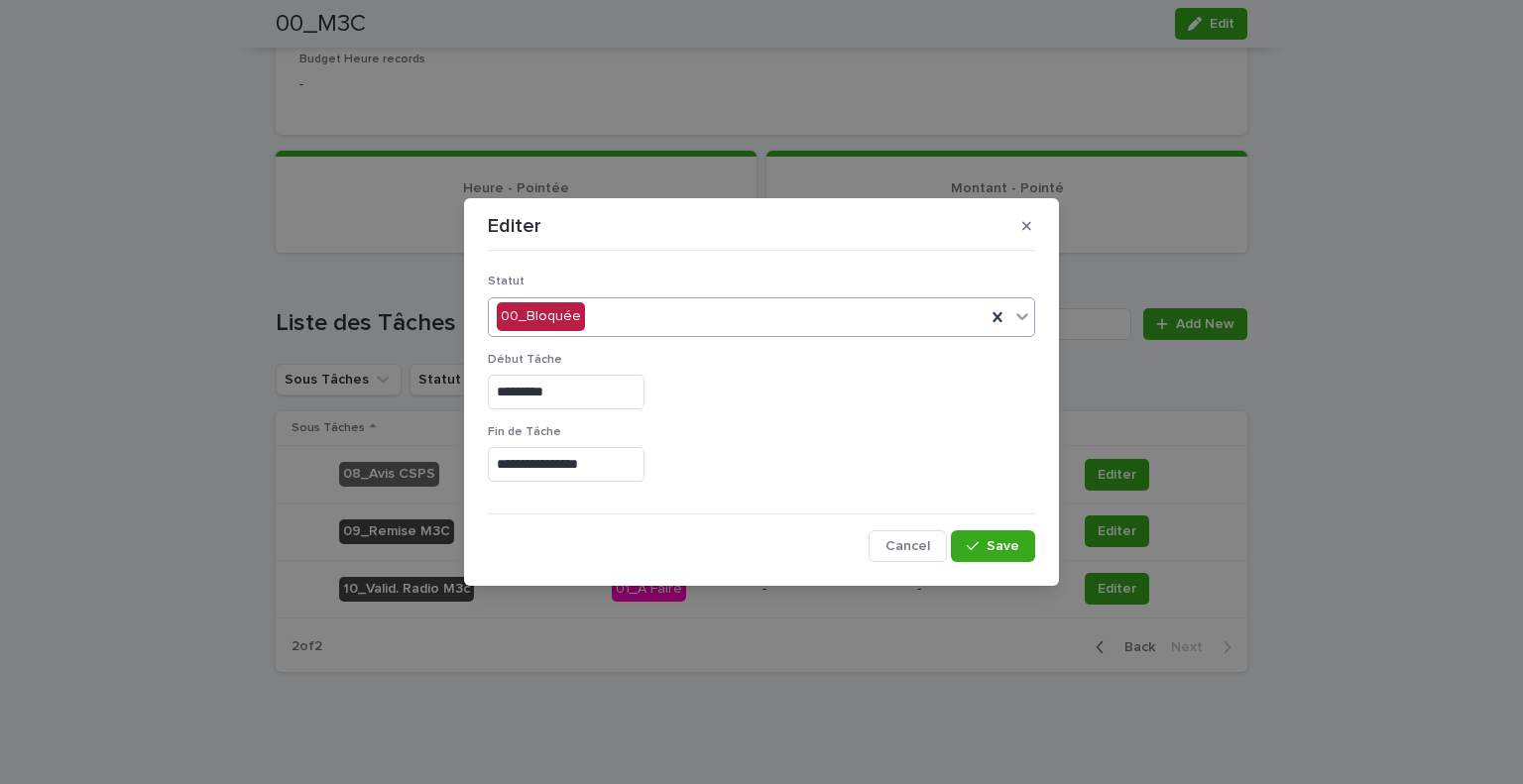 click on "**********" at bounding box center [762, 392] 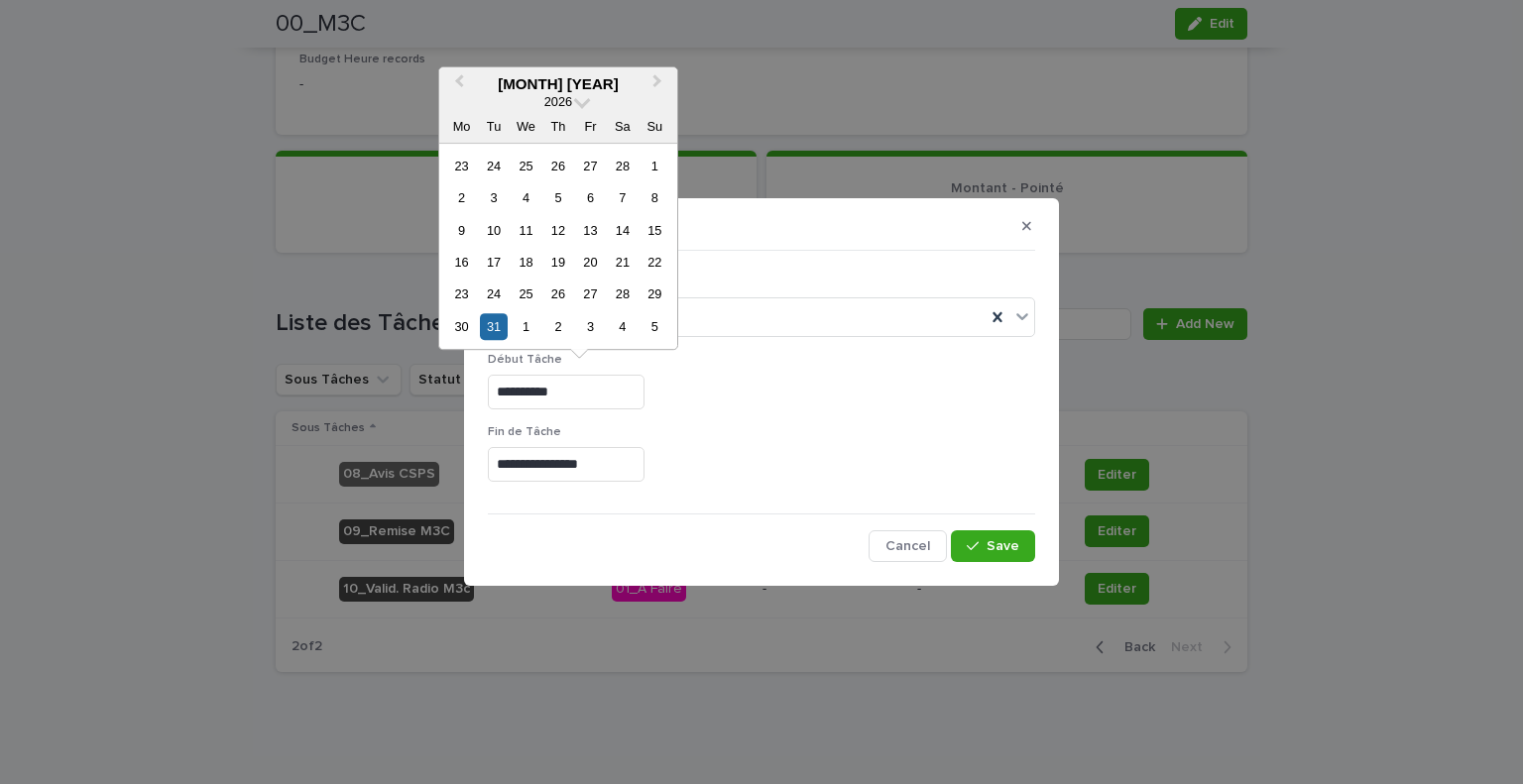 type on "*********" 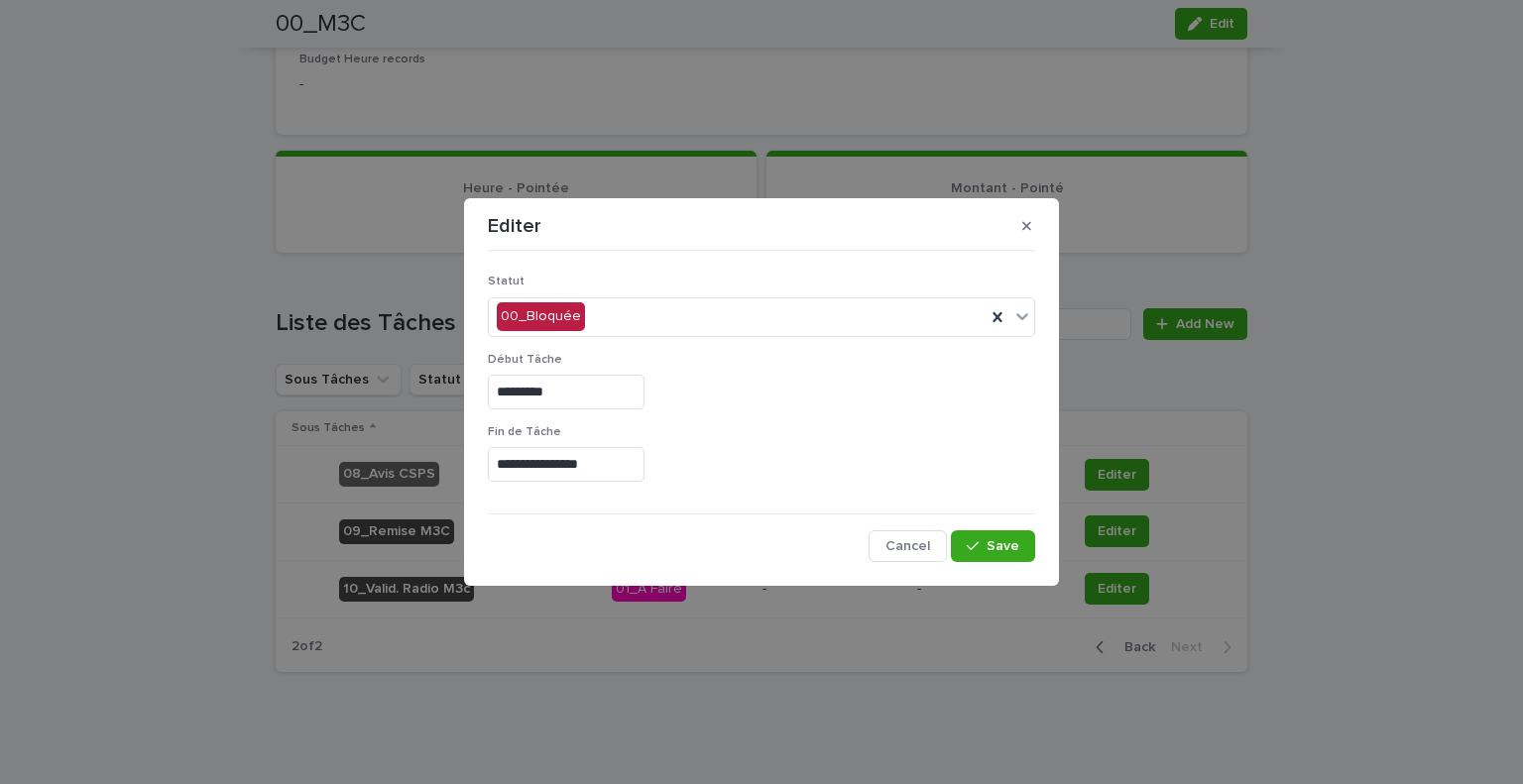 drag, startPoint x: 785, startPoint y: 389, endPoint x: 722, endPoint y: 416, distance: 68.541958 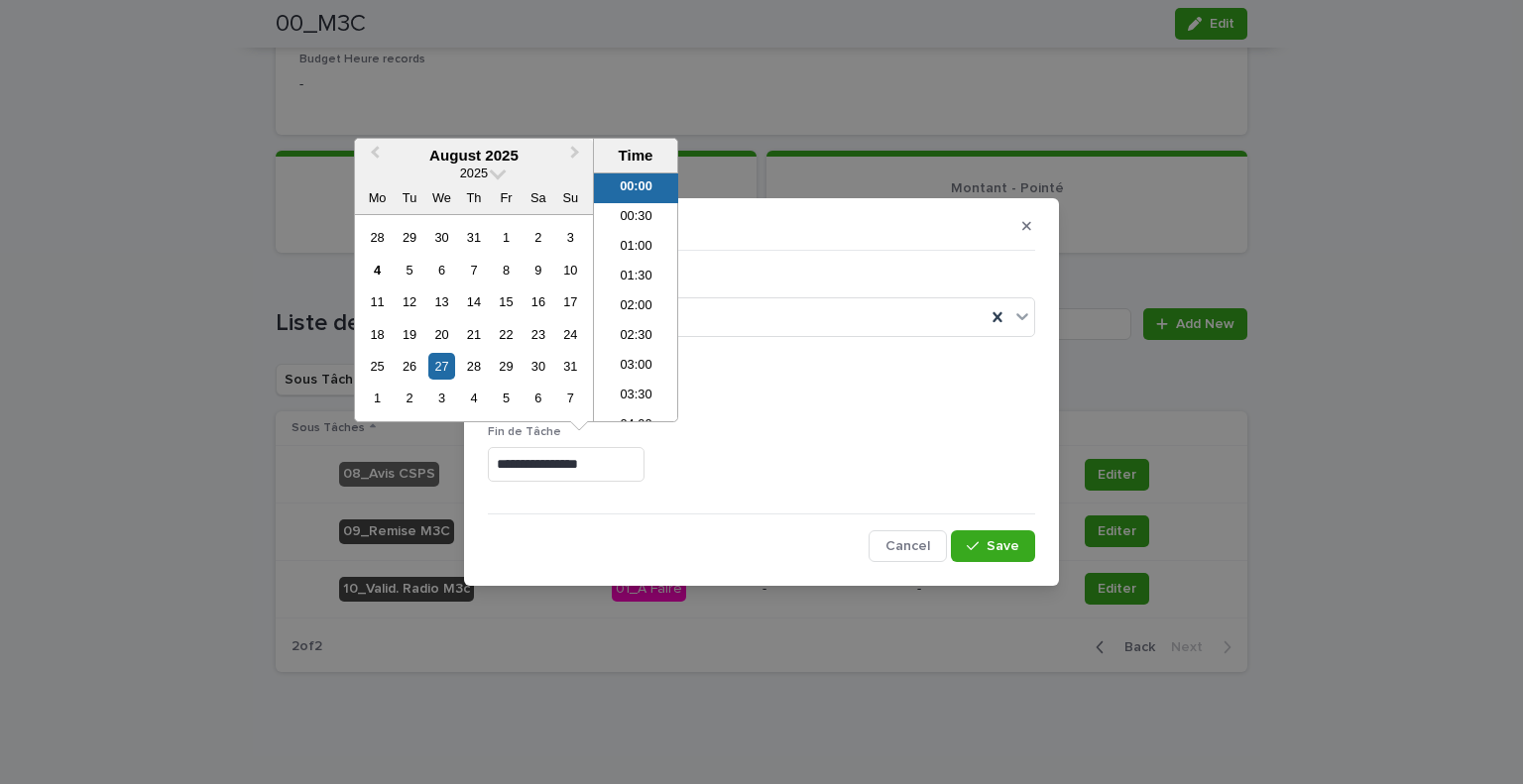 drag, startPoint x: 644, startPoint y: 463, endPoint x: 67, endPoint y: 388, distance: 581.85393 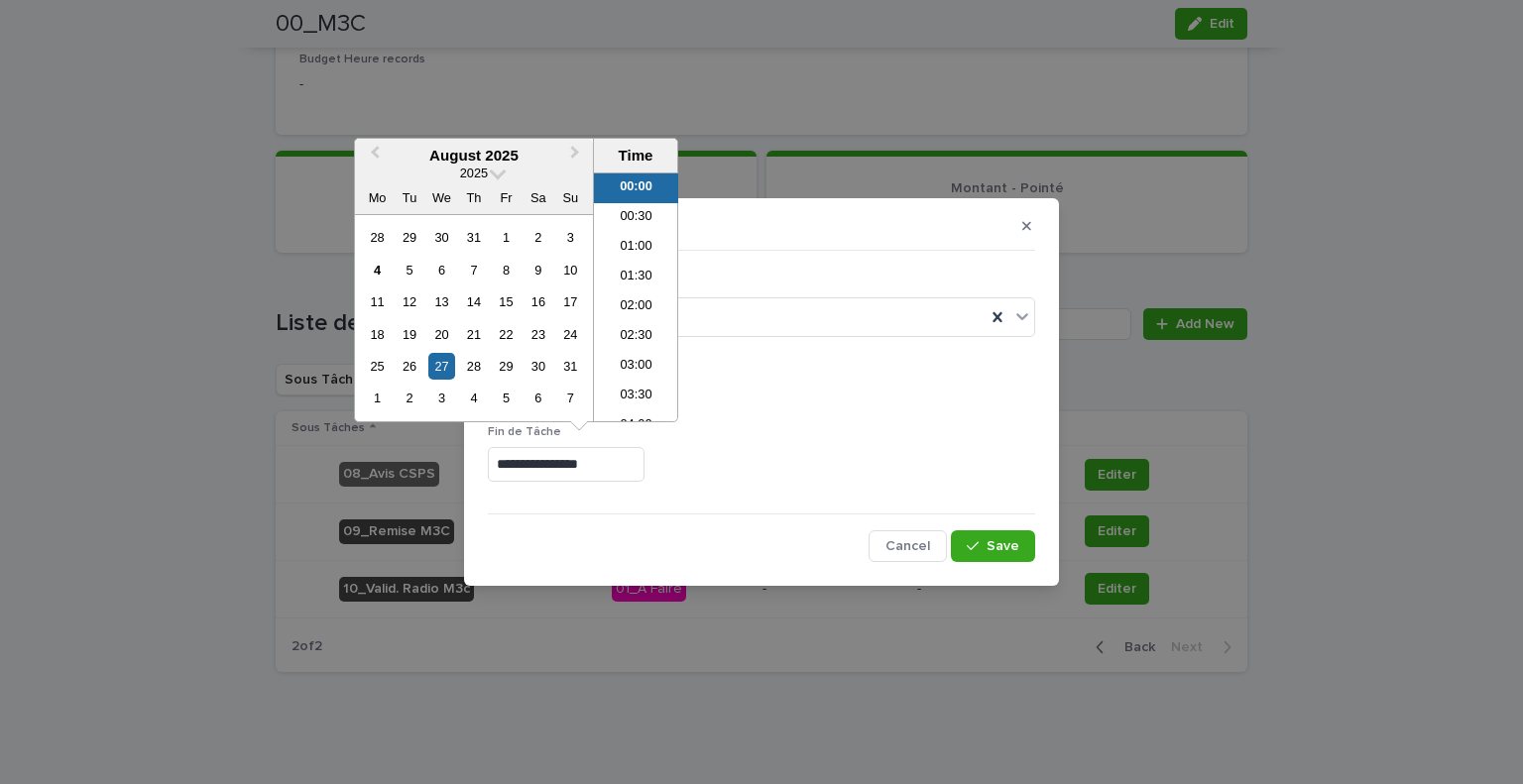 click on "**********" at bounding box center (762, 392) 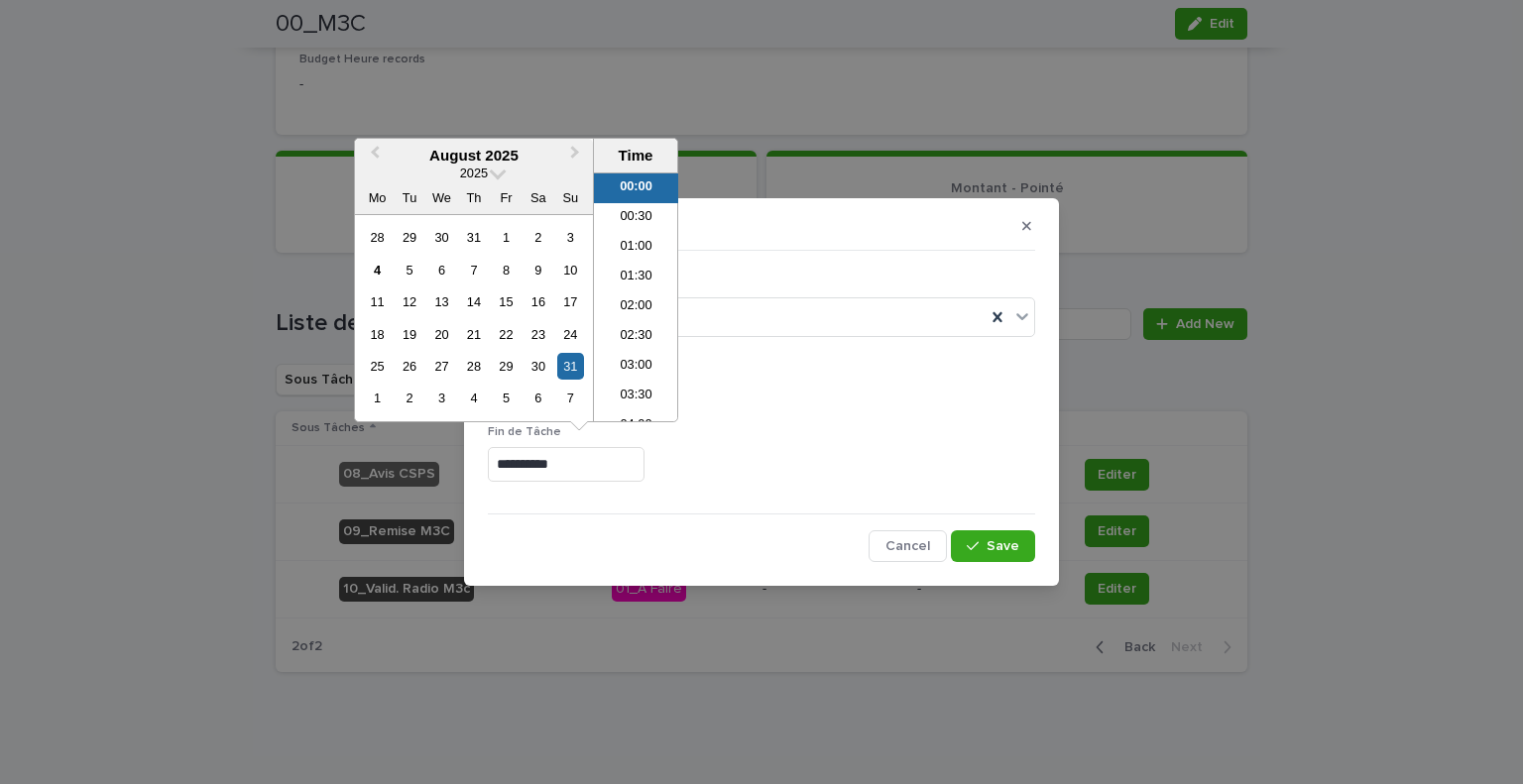 type on "**********" 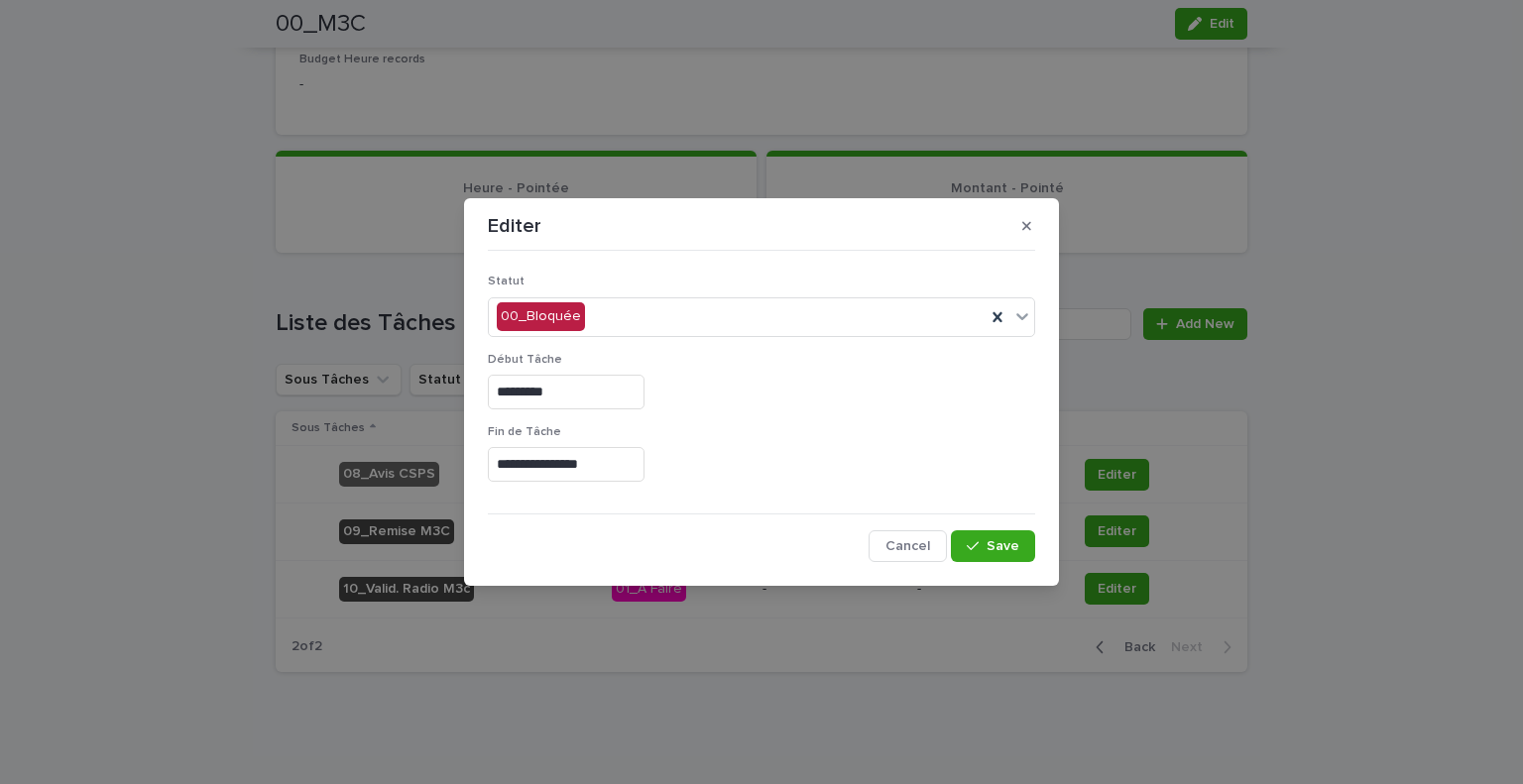 drag, startPoint x: 1012, startPoint y: 534, endPoint x: 1039, endPoint y: 545, distance: 29.15476 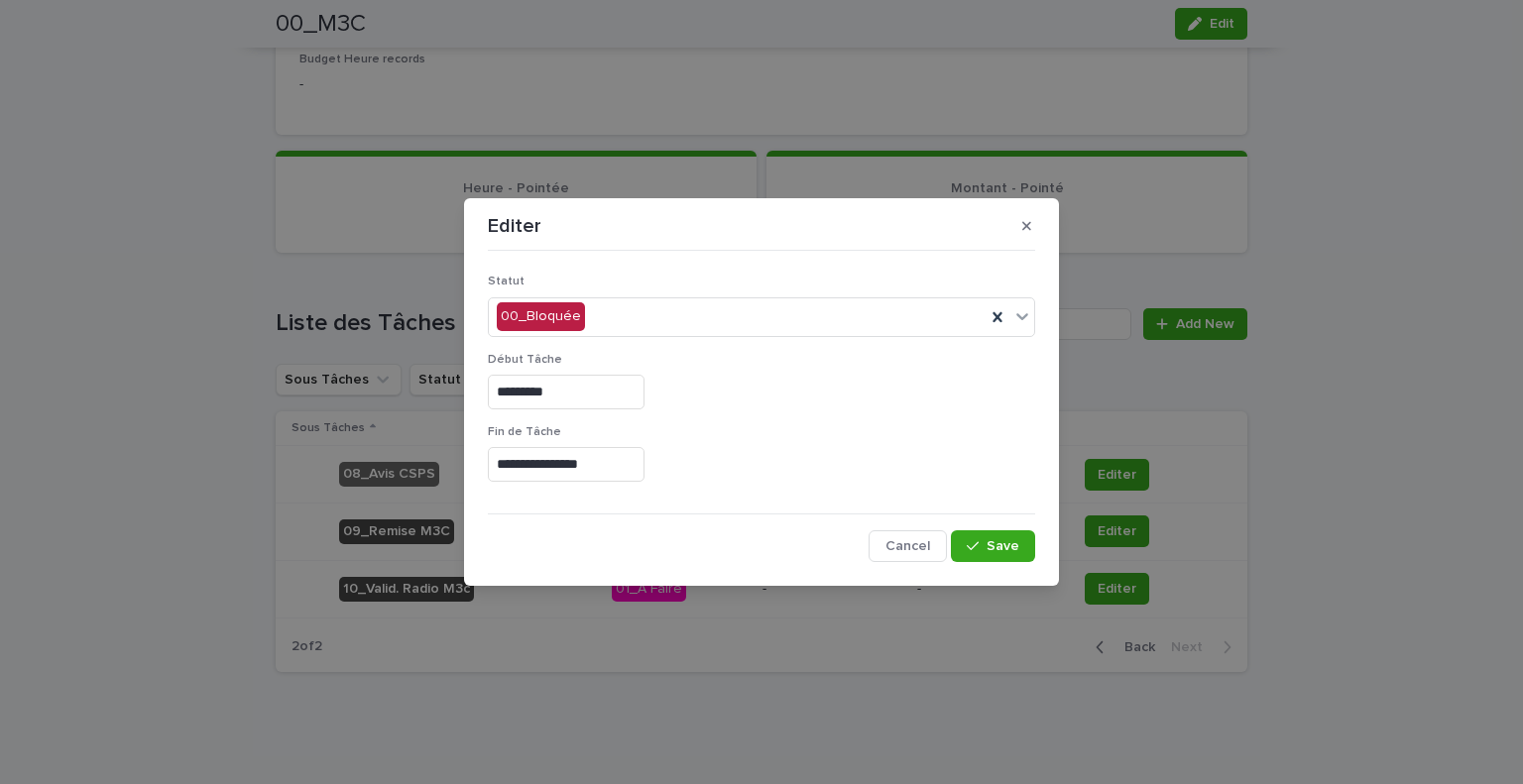 click on "Save" at bounding box center (993, 546) 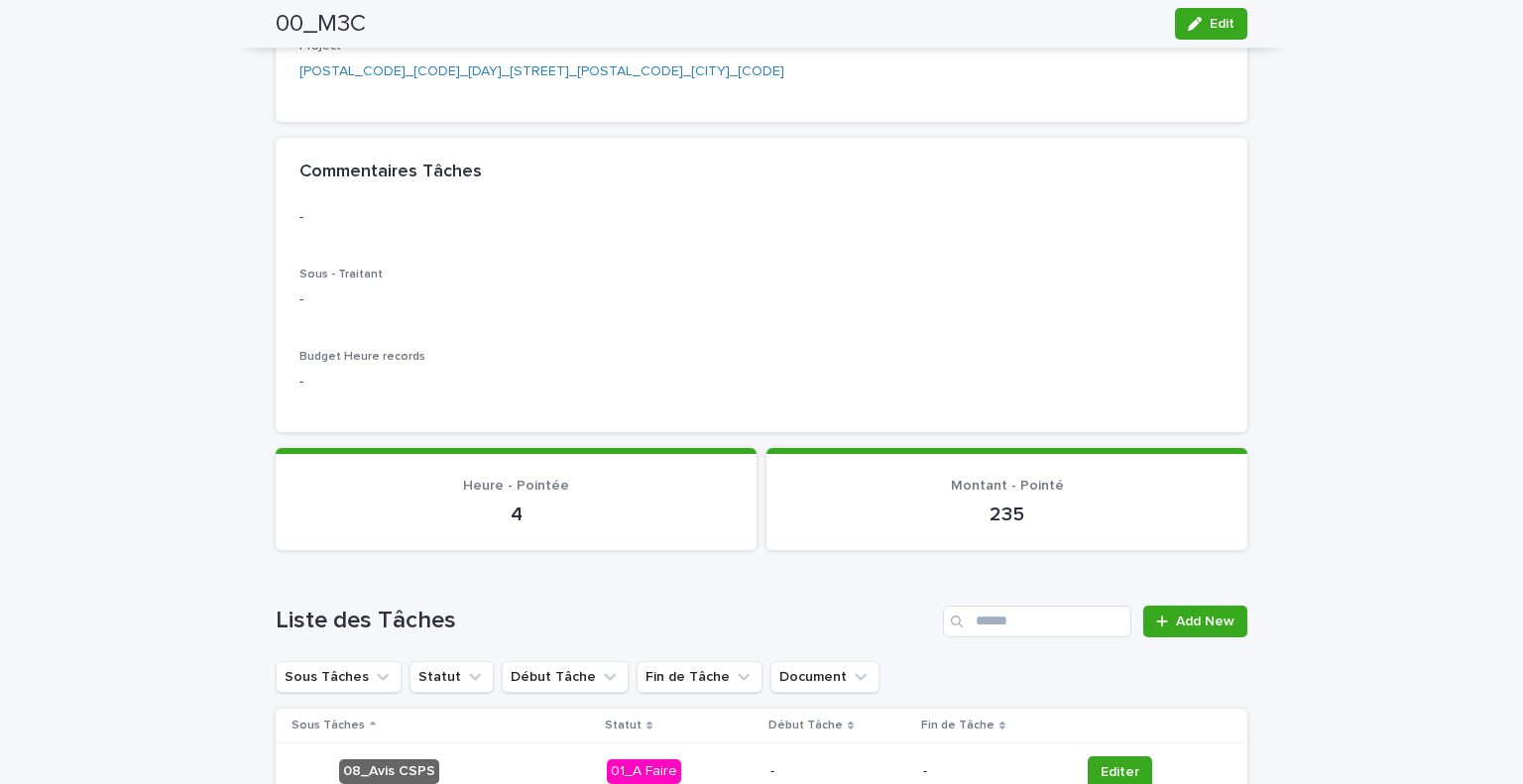 scroll, scrollTop: 0, scrollLeft: 0, axis: both 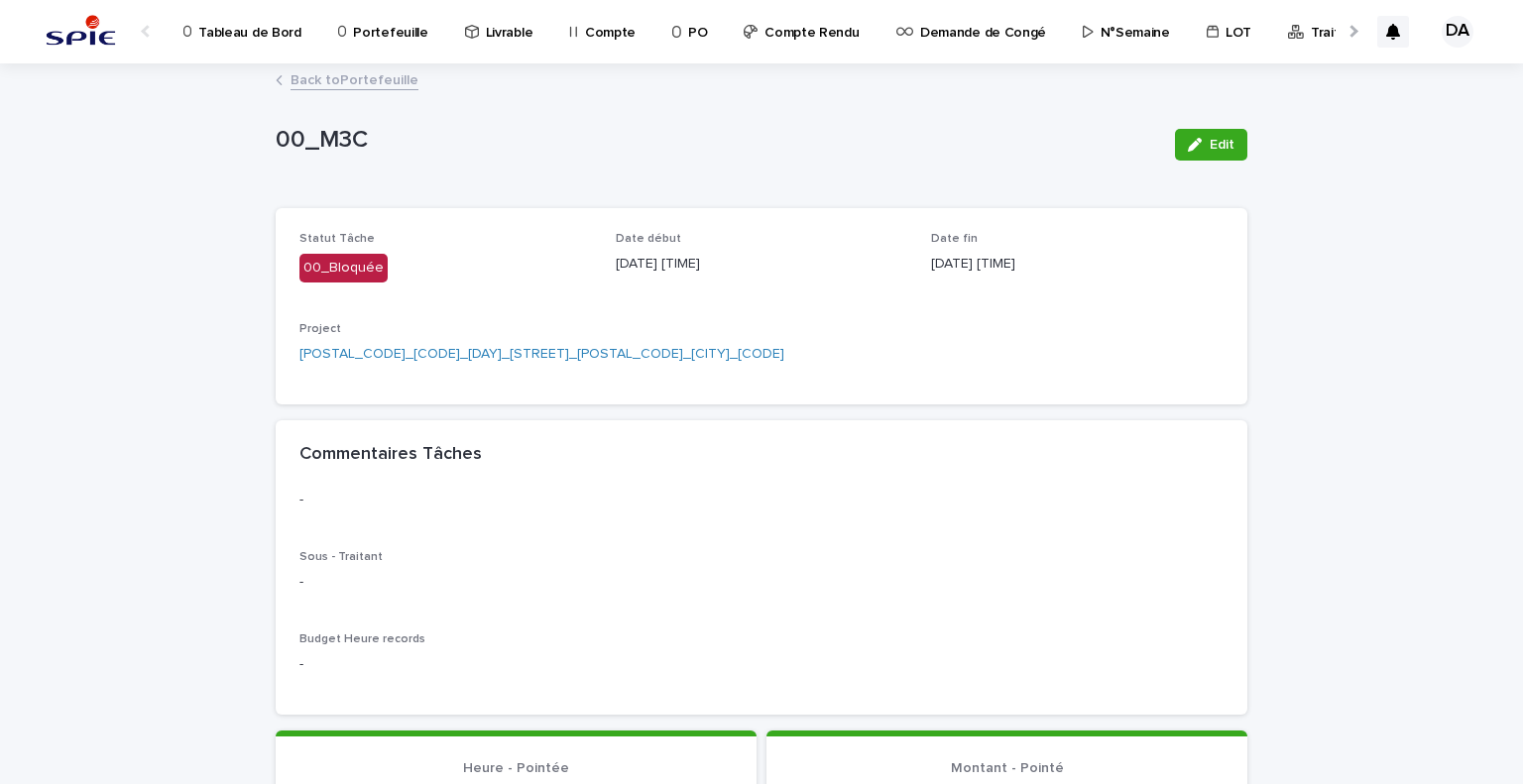 click on "Portefeuille" at bounding box center [390, 21] 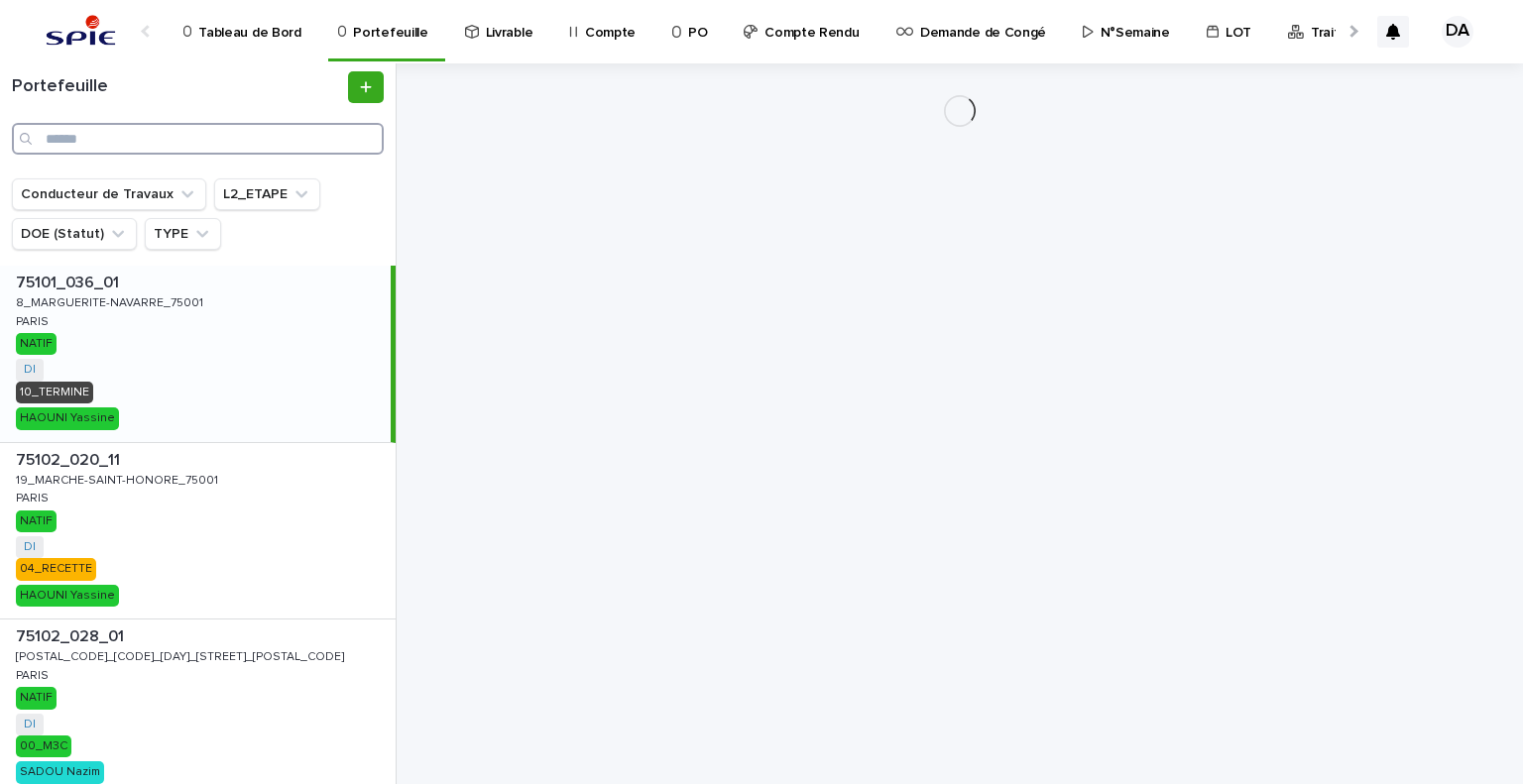 click at bounding box center [197, 139] 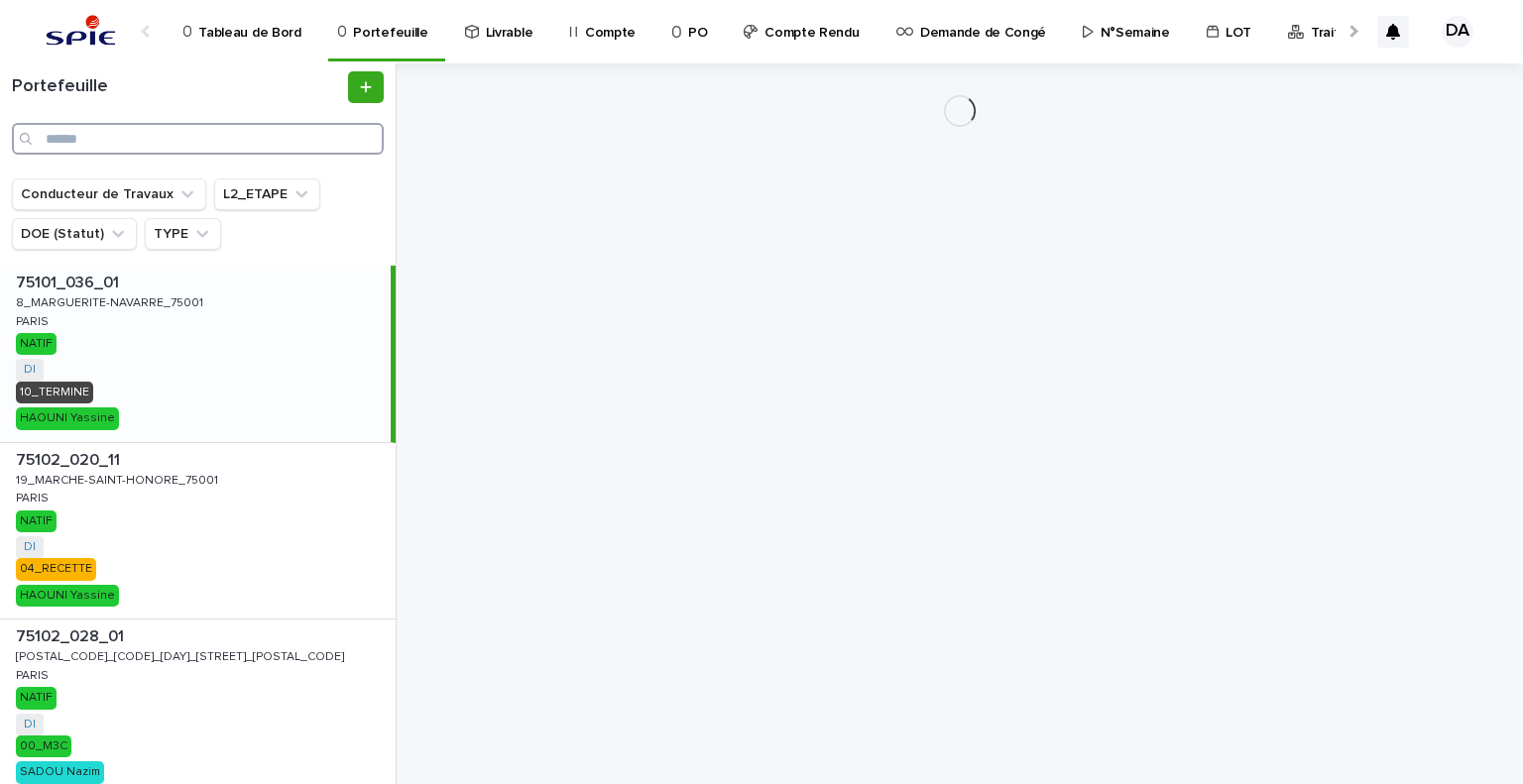 paste on "**********" 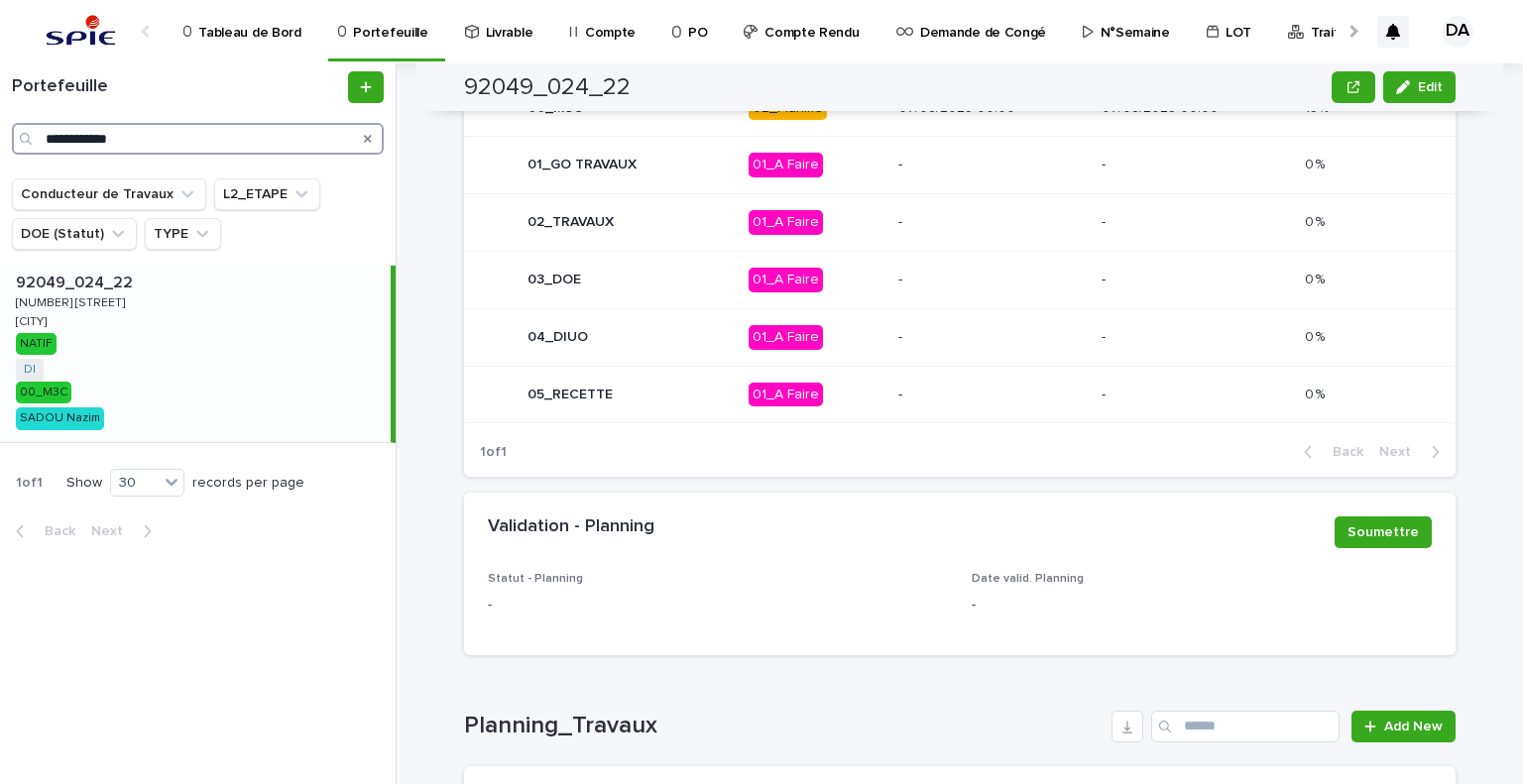 scroll, scrollTop: 892, scrollLeft: 0, axis: vertical 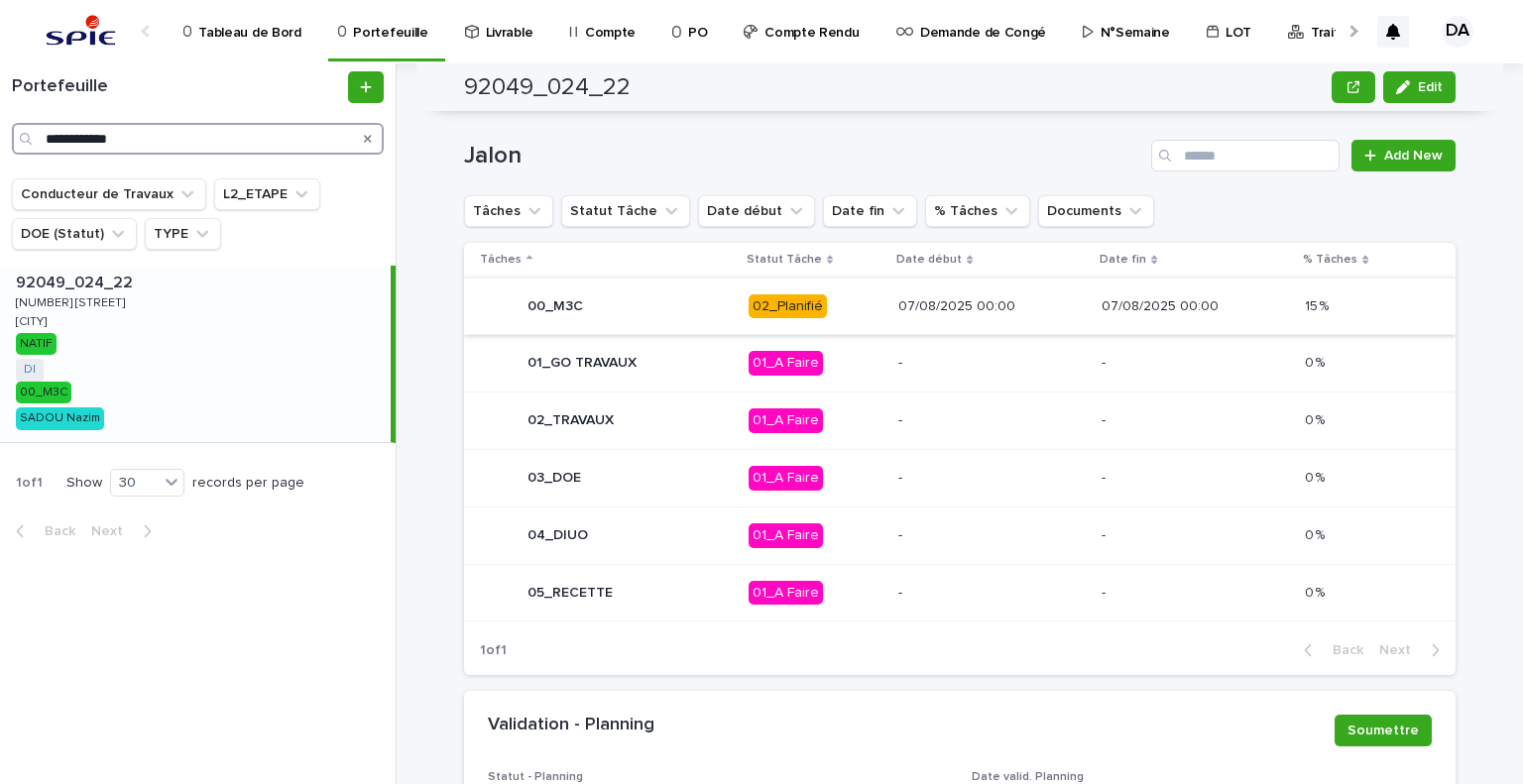 type on "**********" 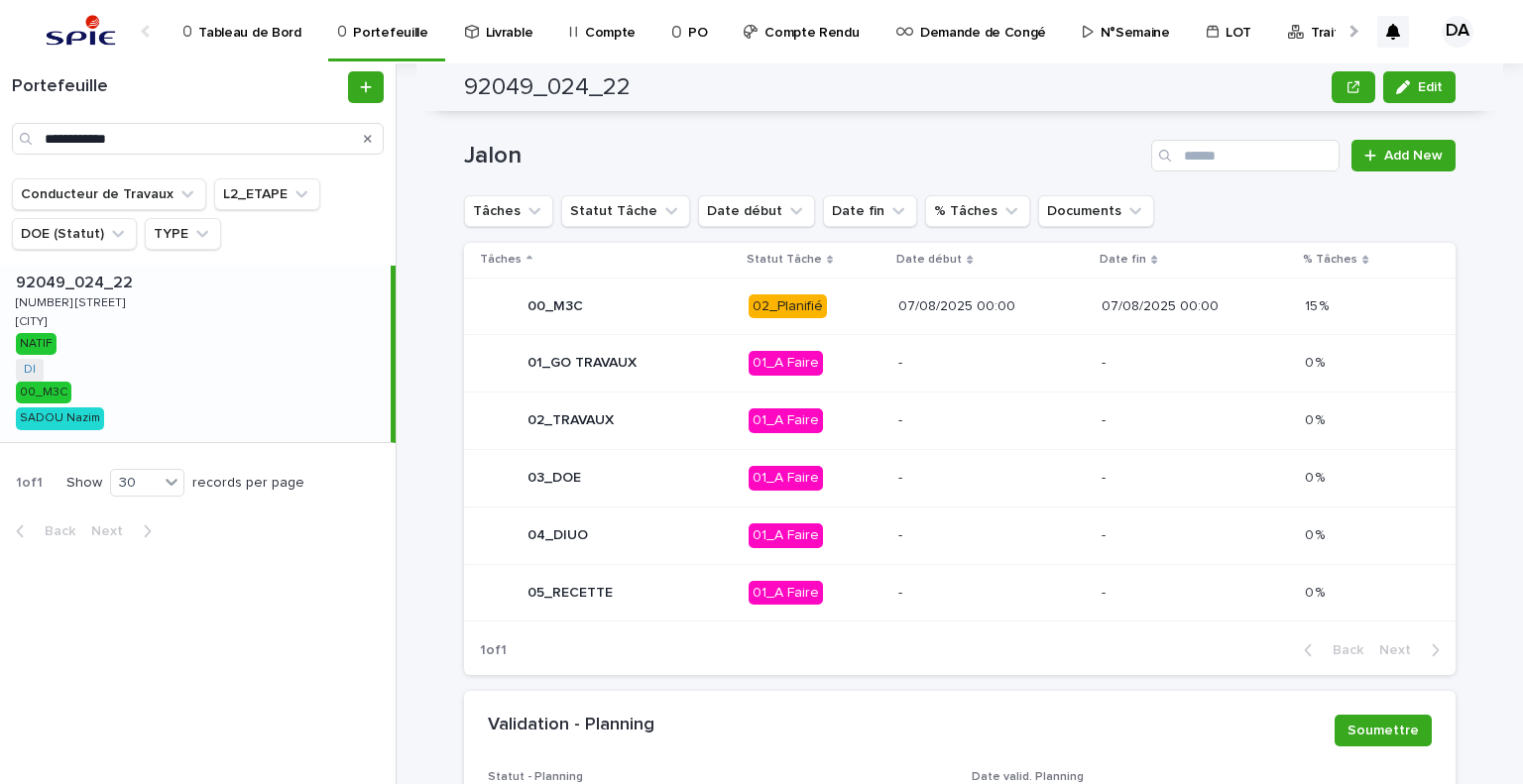 click on "07/08/2025 00:00" at bounding box center [992, 304] 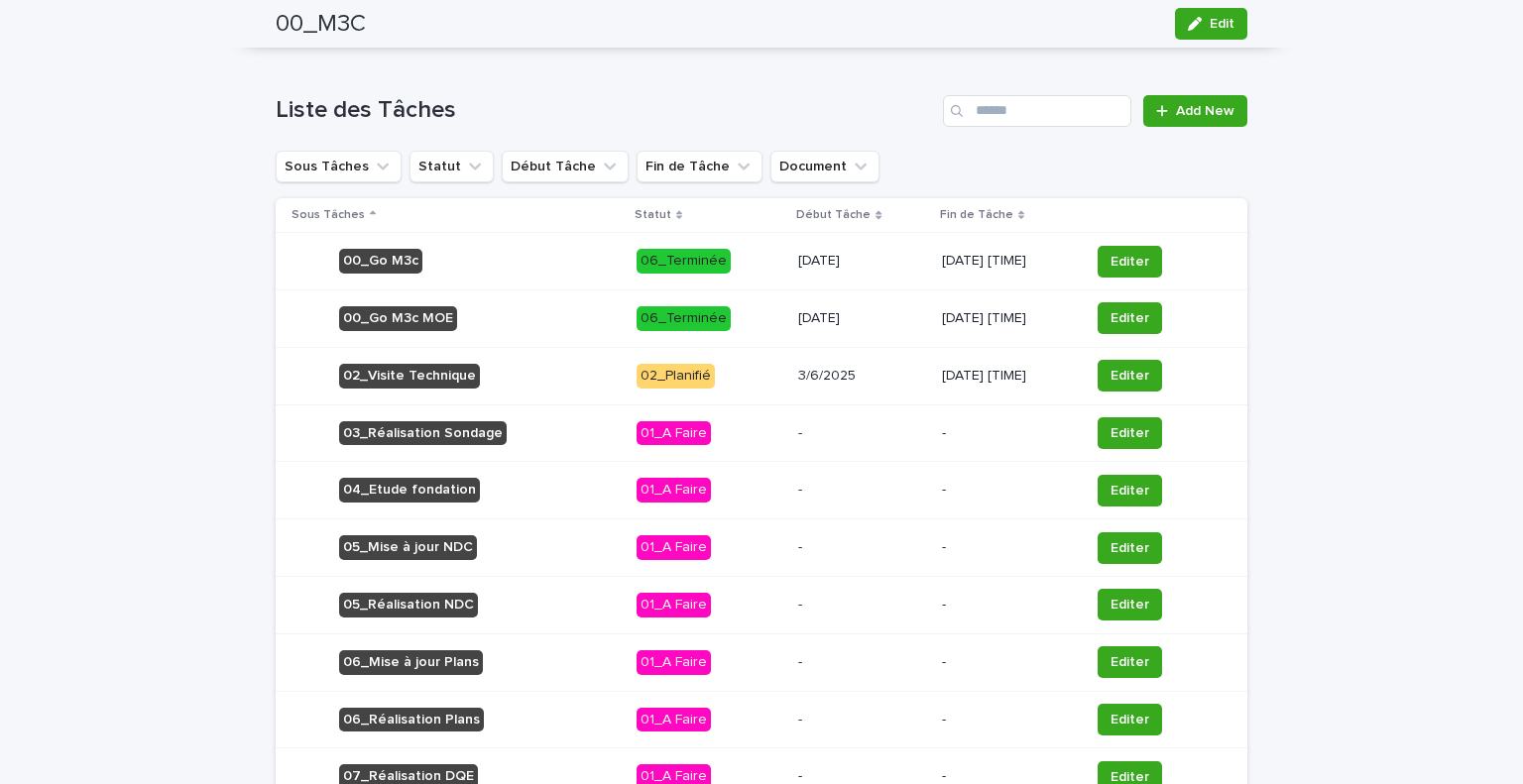 scroll, scrollTop: 1000, scrollLeft: 0, axis: vertical 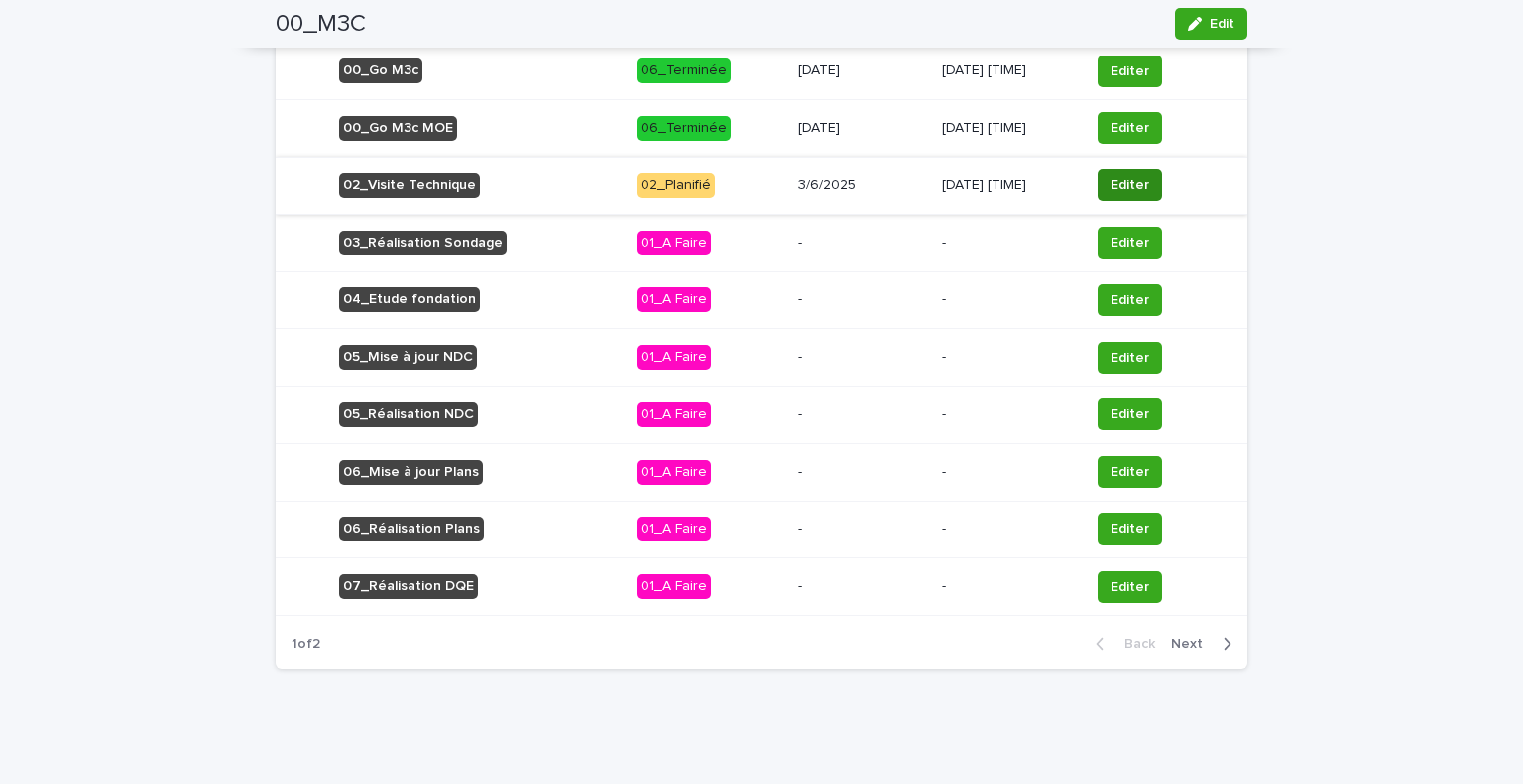 click on "Editer" at bounding box center [1129, 185] 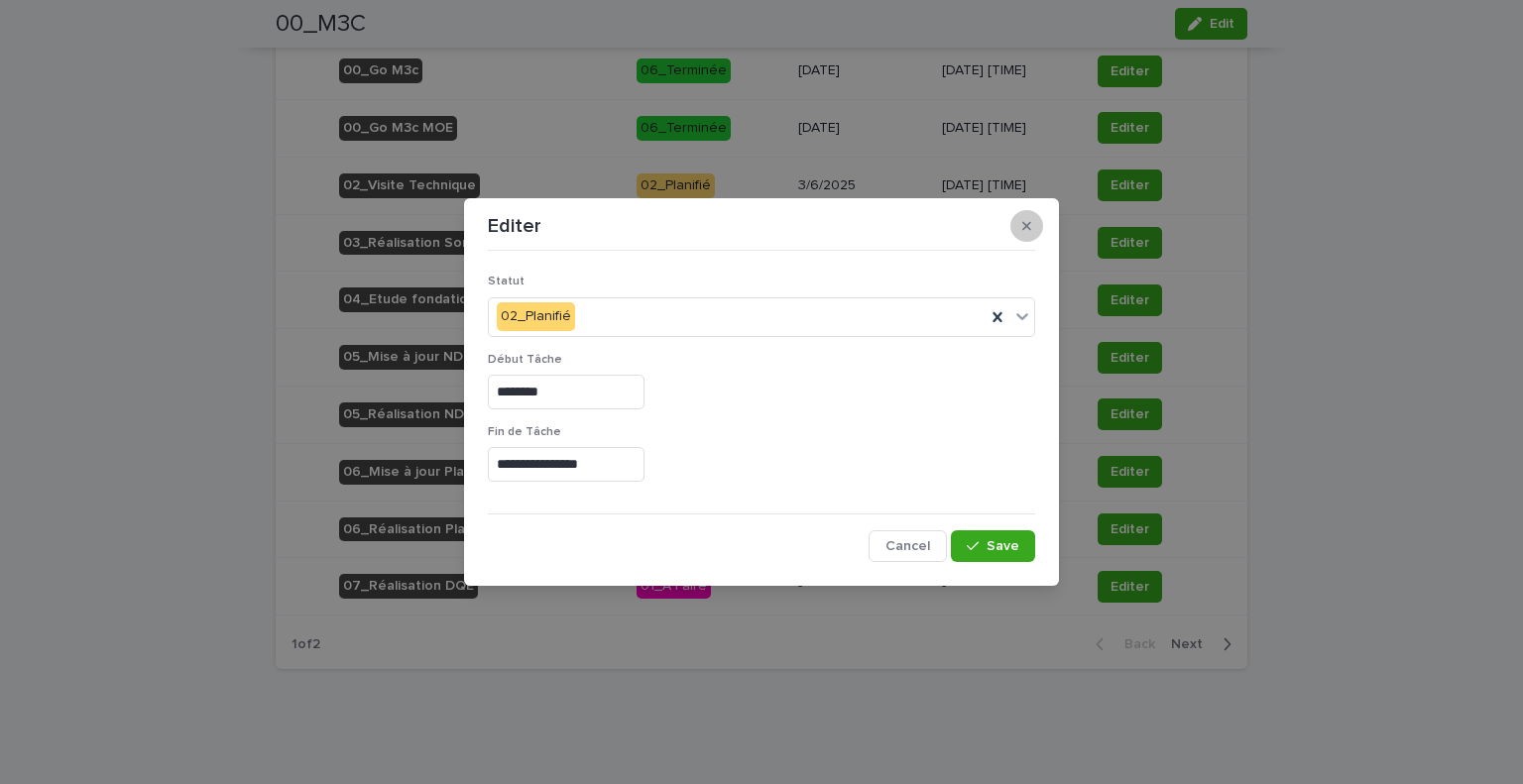click at bounding box center [1026, 226] 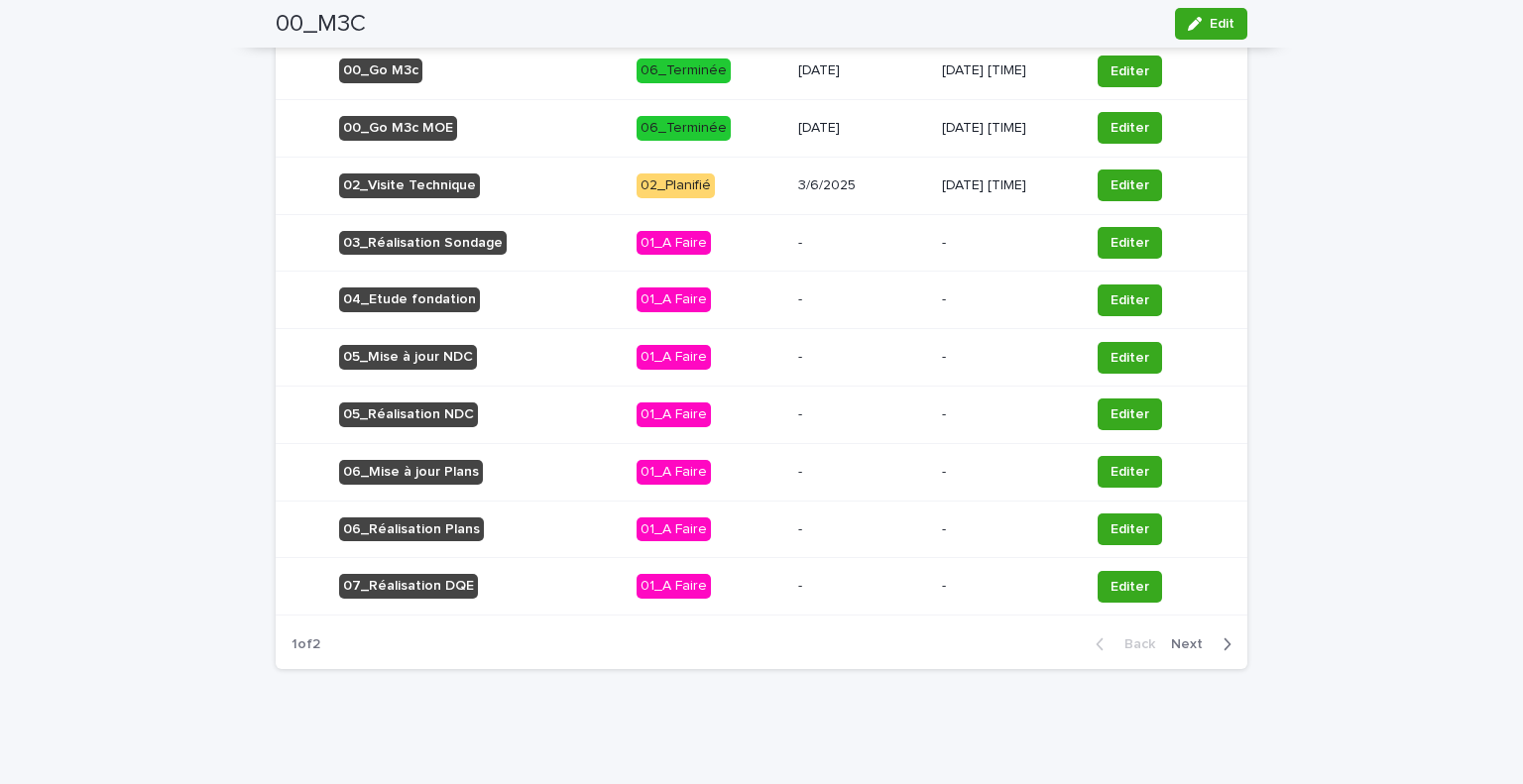 click on "Loading... Saving… Loading... Saving… 00_M3C Edit 00_M3C Edit Sorry, there was an error saving your record. Please try again. Please fill out the required fields below. Loading... Saving… Loading... Saving… Loading... Saving… Statut Tâche 02_Planifié Date début [DATE] [TIME] Date fin [DATE] [TIME] Project [POSTAL_CODE]_[CODE]_[DAY]_[STREET]_[CITY]_[CODE] Commentaires Tâches - Sous - Traitant - Budget Heure records - Loading... Saving… Loading... Saving… Heure - Pointée 7 Montant - Pointé 437 Loading... Saving… Liste des Tâches Add New Sous Tâches Statut Début Tâche Fin de Tâche Document Sous Tâches Statut Début Tâche Fin de Tâche 00_Go M3c 06_Terminée [DATE] [DATE] [TIME] Editer 00_Go M3c MOE 06_Terminée [DATE] [DATE] [TIME] Editer 02_Visite Technique 02_Planifié [DATE] [DATE] [TIME] Editer 03_Réalisation Sondage 01_A Faire - - Editer 04_Etude fondation 01_A Faire - - Editer 05_Mise à jour NDC 01_A Faire - - Editer 05_Réalisation NDC 01_A Faire - - Editer" at bounding box center (762, -67) 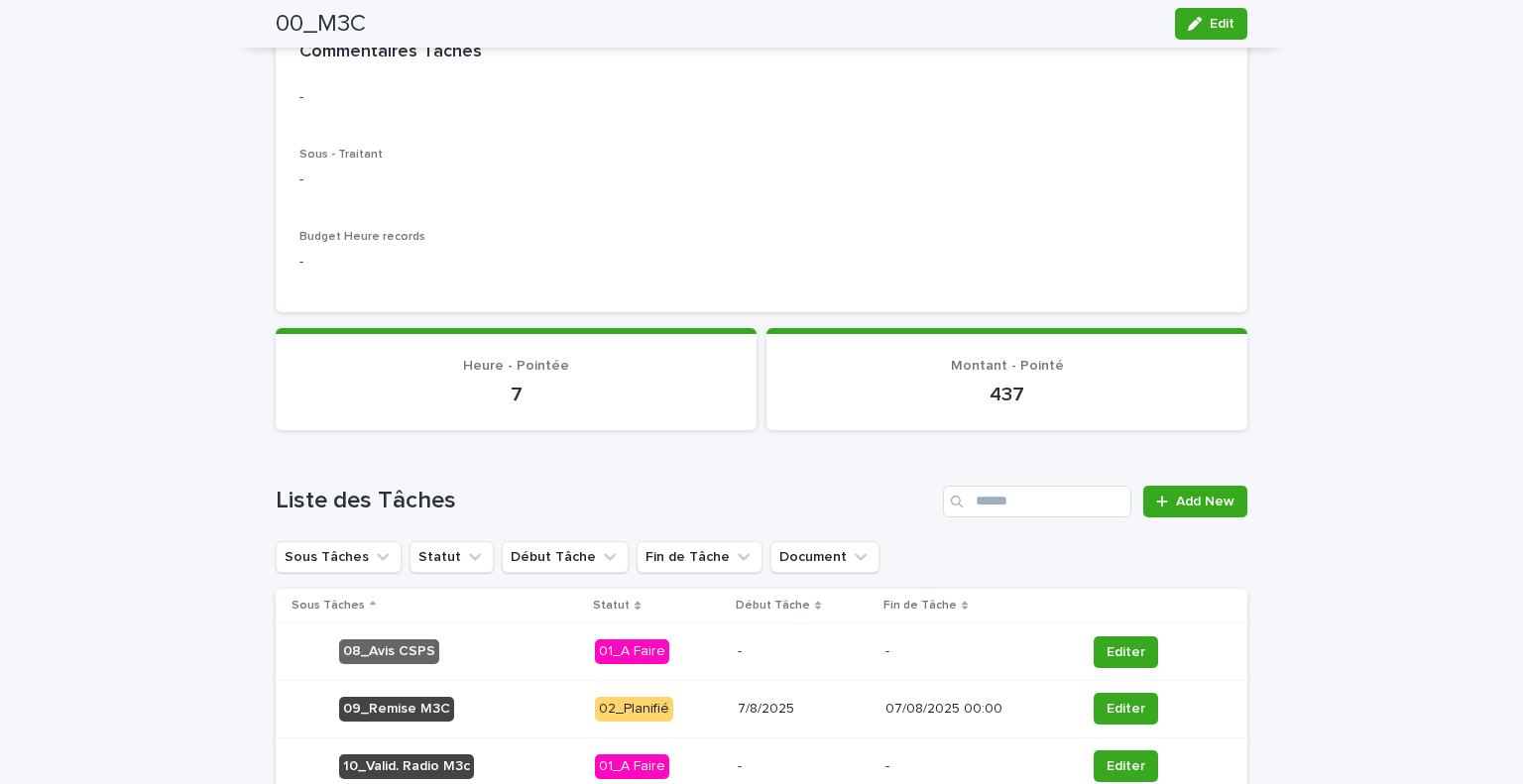 scroll, scrollTop: 601, scrollLeft: 0, axis: vertical 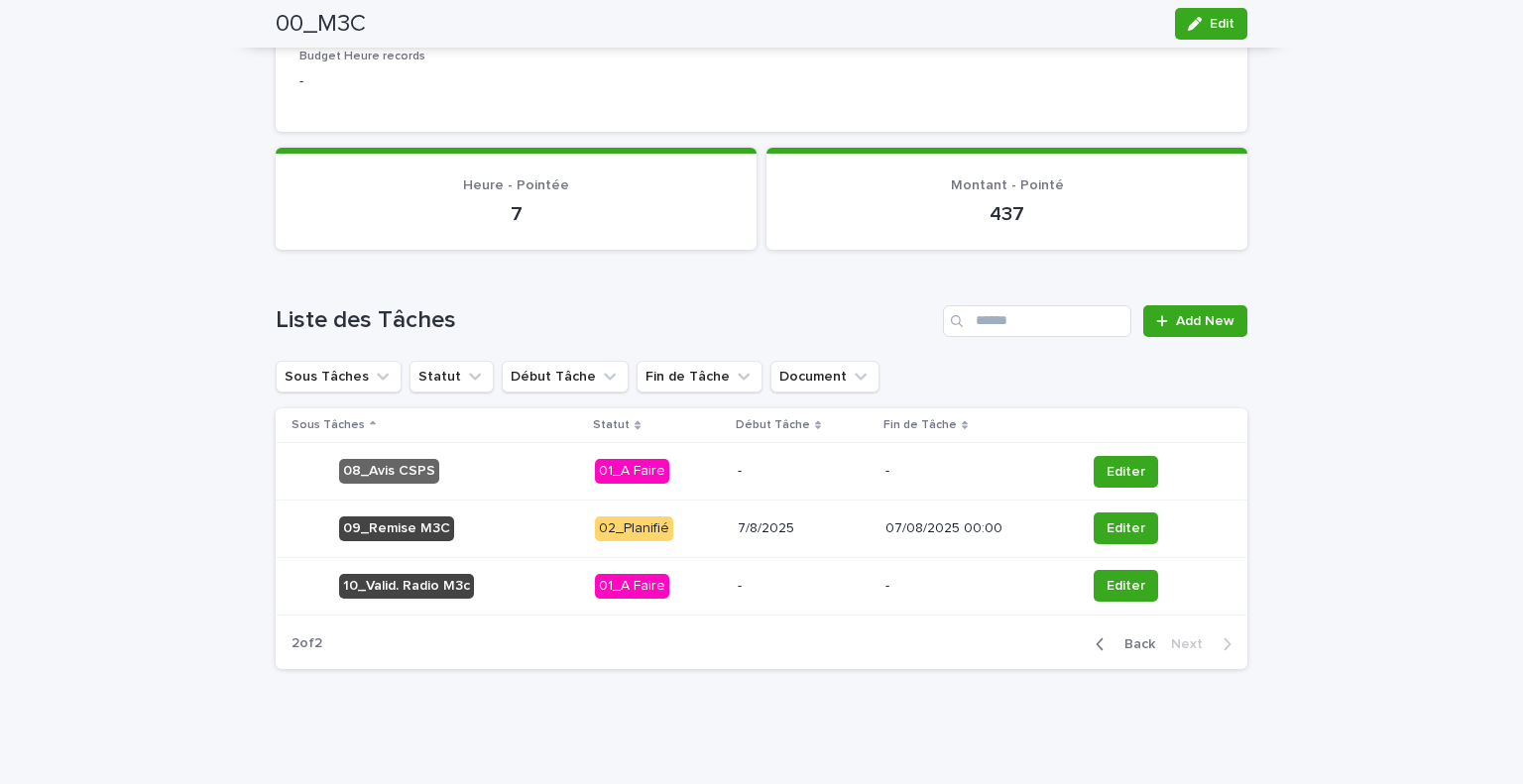 click on "Back" at bounding box center [1133, 644] 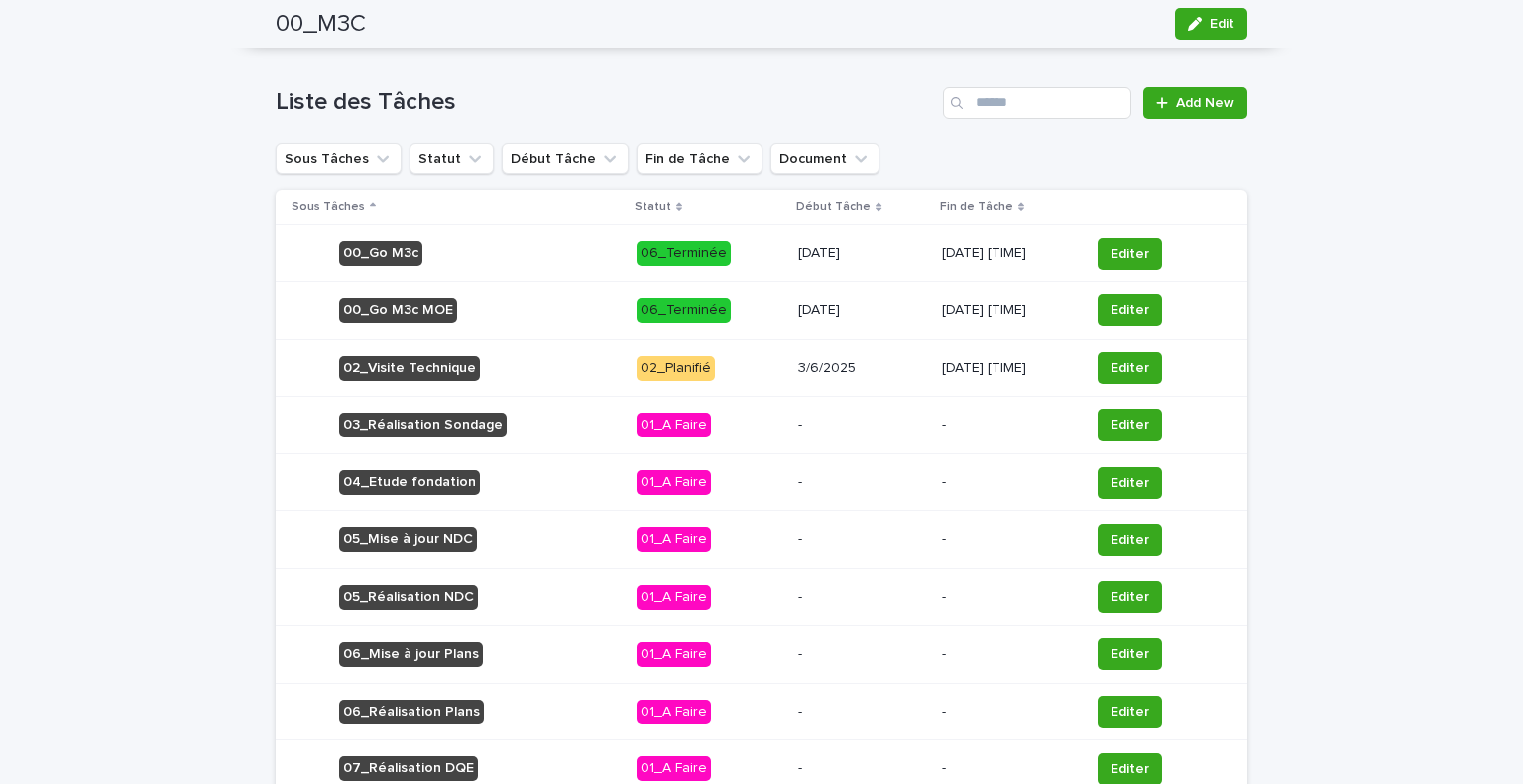 scroll, scrollTop: 1000, scrollLeft: 0, axis: vertical 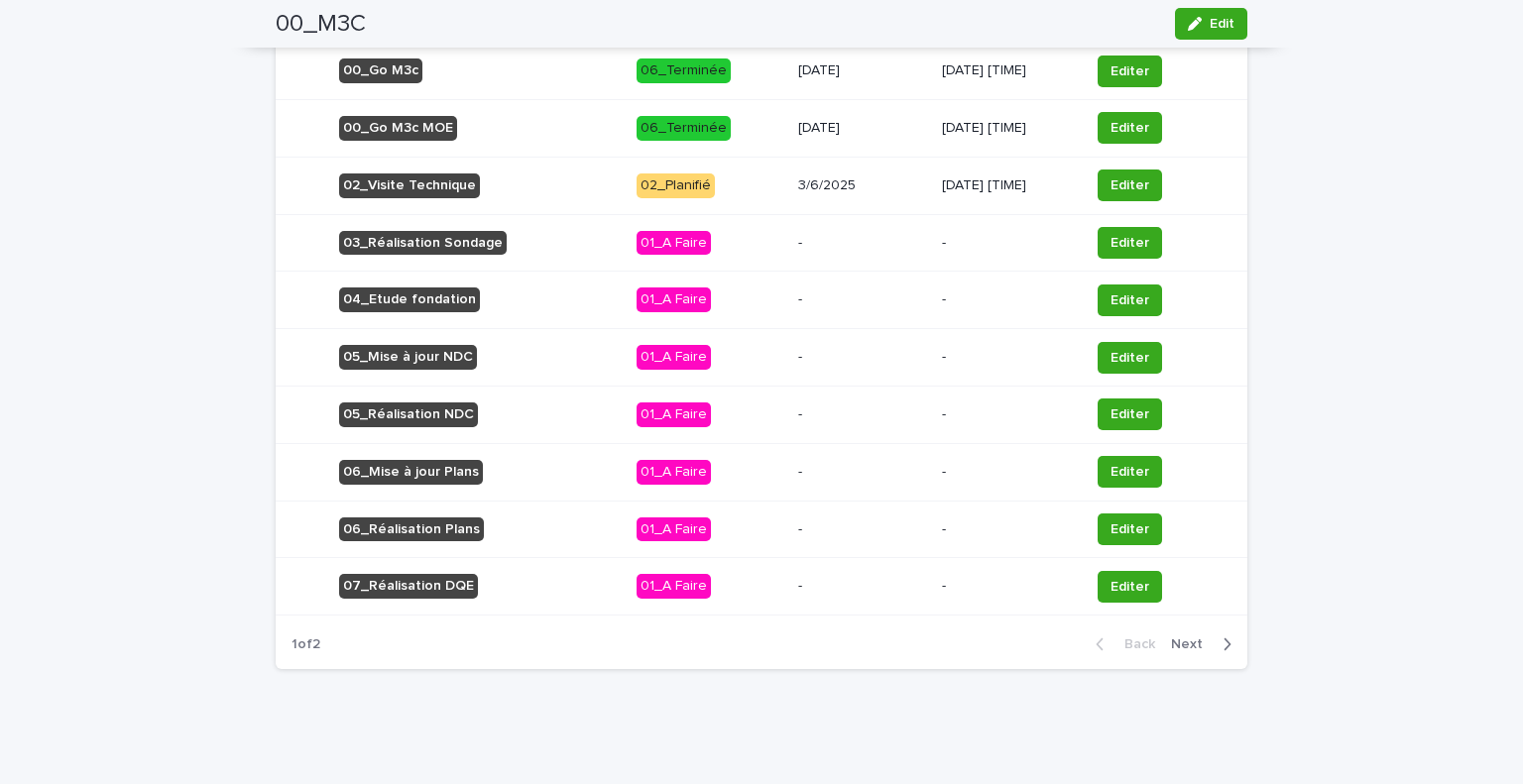 click on "Loading... Saving… Loading... Saving… 00_M3C Edit 00_M3C Edit Sorry, there was an error saving your record. Please try again. Please fill out the required fields below. Loading... Saving… Loading... Saving… Loading... Saving… Statut Tâche 02_Planifié Date début [DATE] [TIME] Date fin [DATE] [TIME] Project [POSTAL_CODE]_[CODE]_[DAY]_[STREET]_[CITY]_[CODE] Commentaires Tâches - Sous - Traitant - Budget Heure records - Loading... Saving… Loading... Saving… Heure - Pointée 7 Montant - Pointé 437 Loading... Saving… Liste des Tâches Add New Sous Tâches Statut Début Tâche Fin de Tâche Document Sous Tâches Statut Début Tâche Fin de Tâche 00_Go M3c 06_Terminée [DATE] [DATE] [TIME] Editer 00_Go M3c MOE 06_Terminée [DATE] [DATE] [TIME] Editer 02_Visite Technique 02_Planifié [DATE] [DATE] [TIME] Editer 03_Réalisation Sondage 01_A Faire - - Editer 04_Etude fondation 01_A Faire - - Editer 05_Mise à jour NDC 01_A Faire - - Editer 05_Réalisation NDC 01_A Faire - - Editer" at bounding box center (762, -67) 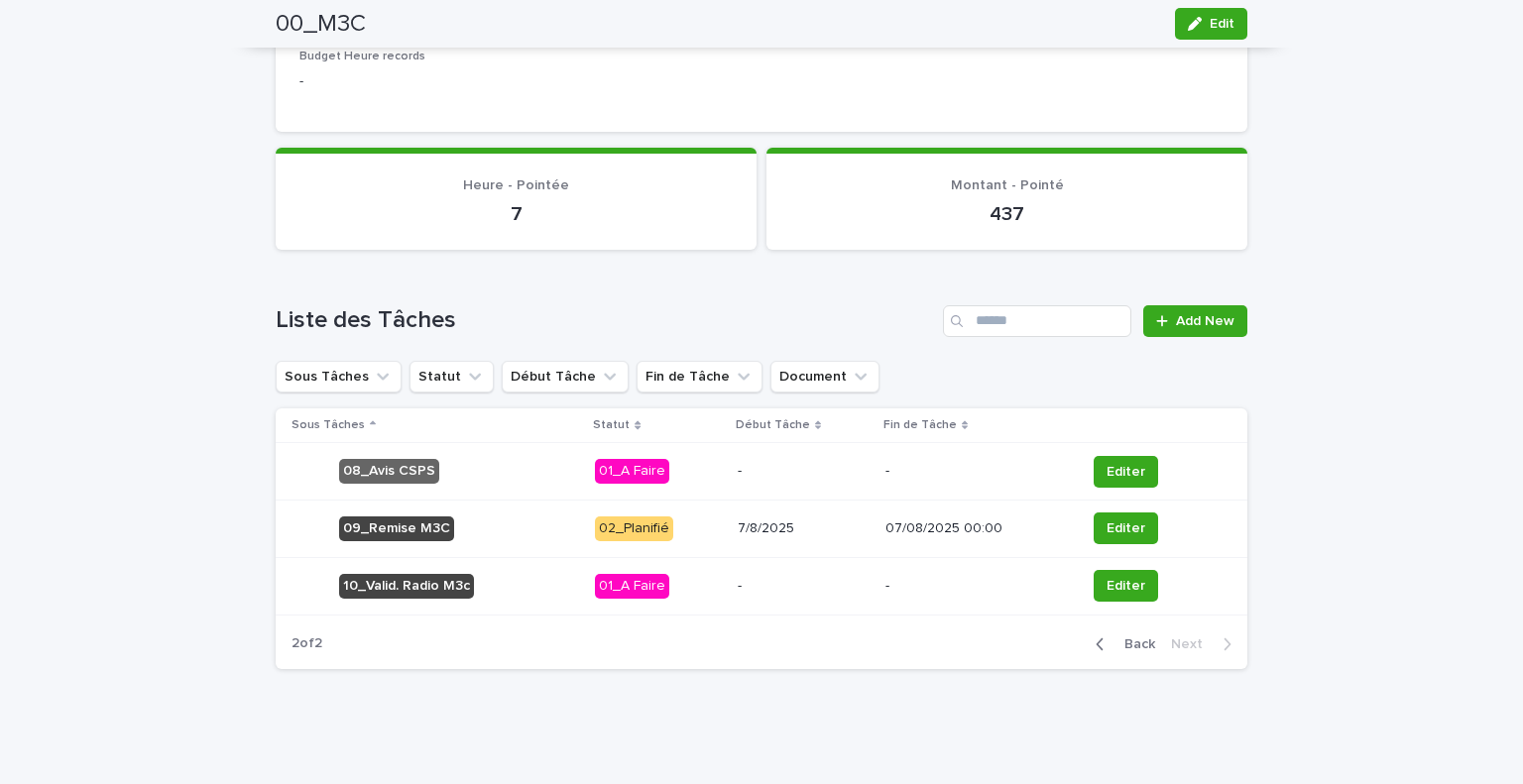 click on "Back" at bounding box center (1133, 644) 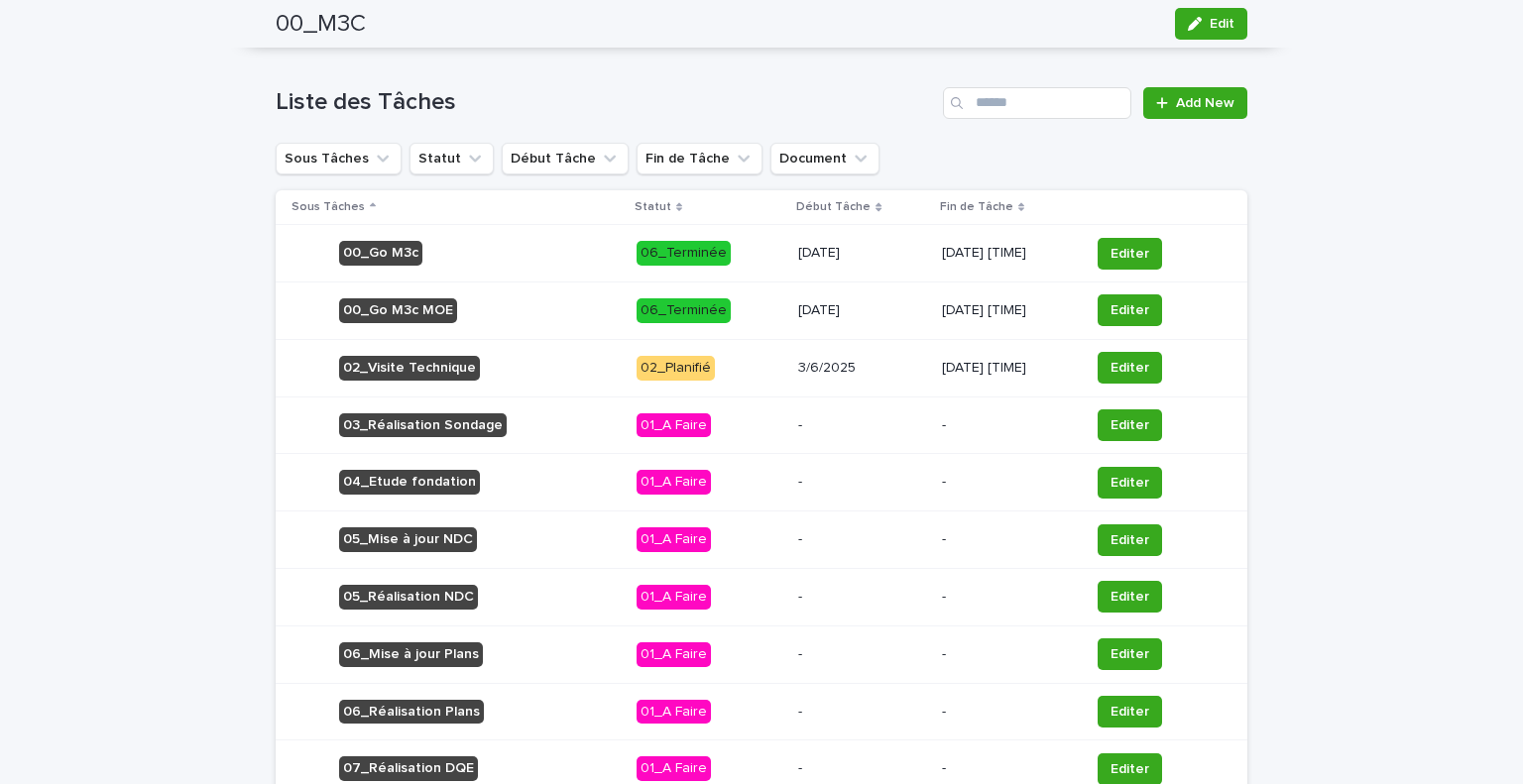 click on "Loading... Saving… Loading... Saving… 00_M3C Edit 00_M3C Edit Sorry, there was an error saving your record. Please try again. Please fill out the required fields below. Loading... Saving… Loading... Saving… Loading... Saving… Statut Tâche 02_Planifié Date début [DATE] [TIME] Date fin [DATE] [TIME] Project [POSTAL_CODE]_[CODE]_[DAY]_[STREET]_[CITY]_[CODE] Commentaires Tâches - Sous - Traitant - Budget Heure records - Loading... Saving… Loading... Saving… Heure - Pointée 7 Montant - Pointé 437 Loading... Saving… Liste des Tâches Add New Sous Tâches Statut Début Tâche Fin de Tâche Document Sous Tâches Statut Début Tâche Fin de Tâche 00_Go M3c 06_Terminée [DATE] [DATE] [TIME] Editer 00_Go M3c MOE 06_Terminée [DATE] [DATE] [TIME] Editer 02_Visite Technique 02_Planifié [DATE] [DATE] [TIME] Editer 03_Réalisation Sondage 01_A Faire - - Editer 04_Etude fondation 01_A Faire - - Editer 05_Mise à jour NDC 01_A Faire - - Editer 05_Réalisation NDC 01_A Faire - - Editer" at bounding box center (762, 115) 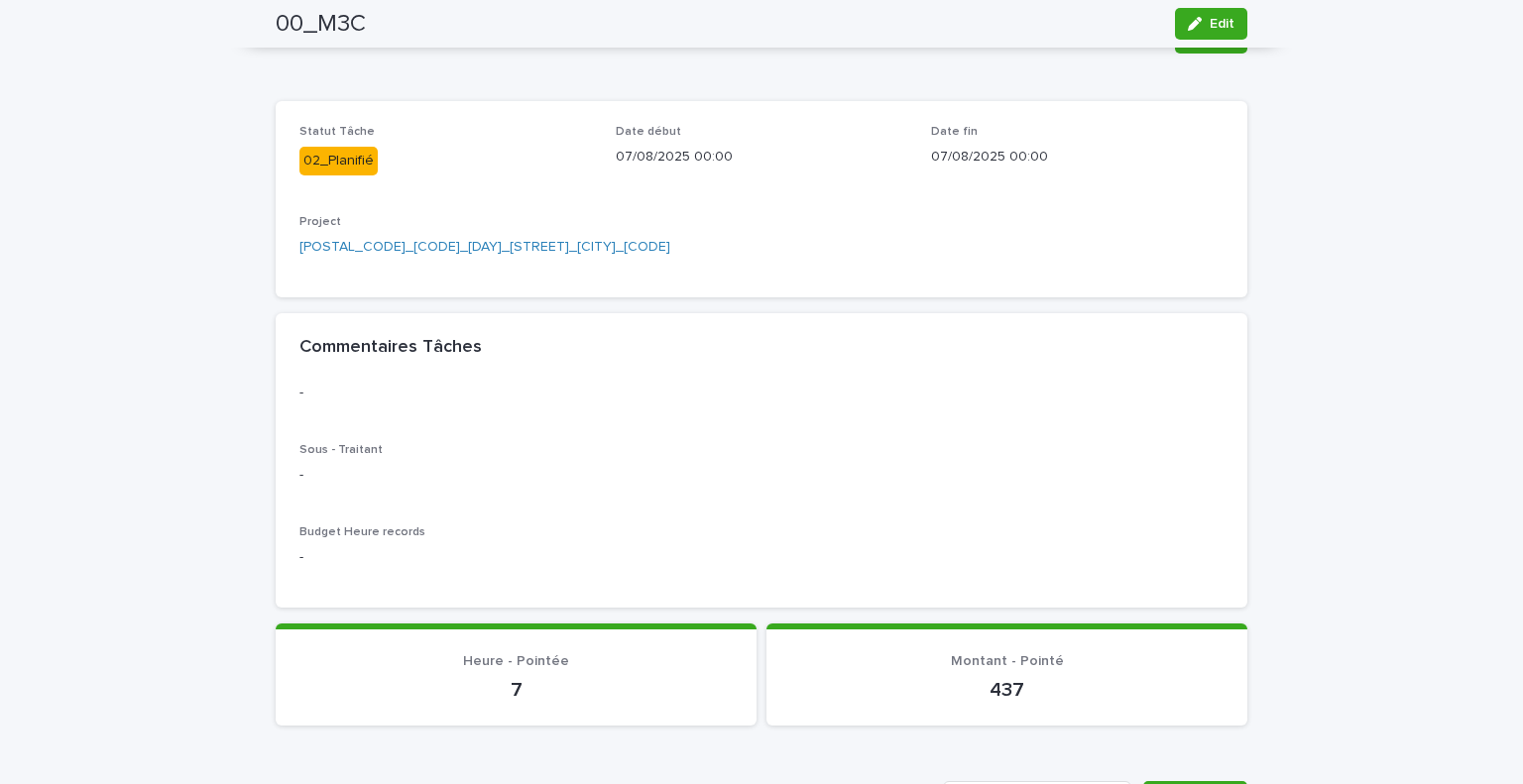 scroll, scrollTop: 0, scrollLeft: 0, axis: both 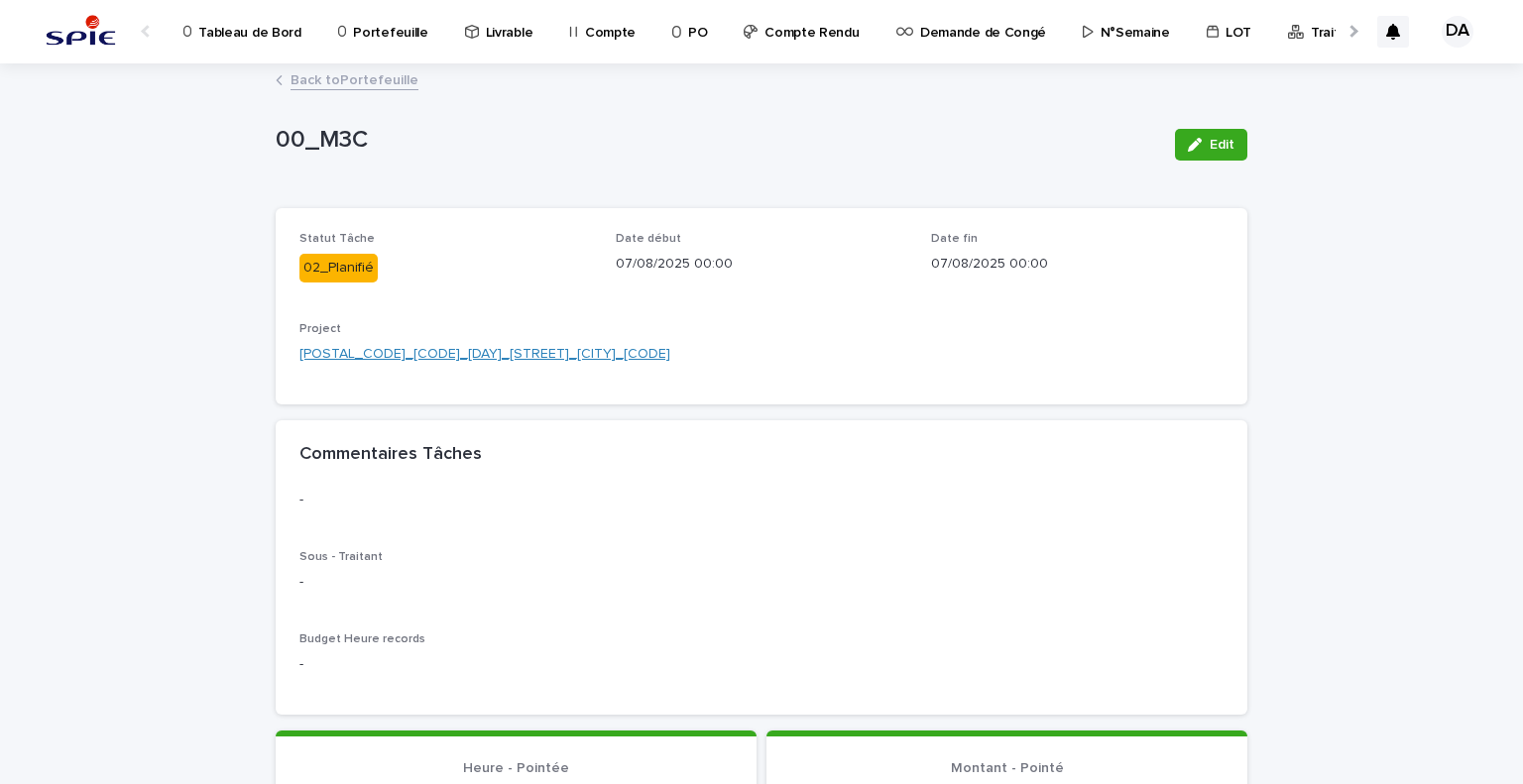 click on "[POSTAL_CODE]_[CODE]_[DAY]_[STREET]_[CITY]_[CODE]" at bounding box center (485, 354) 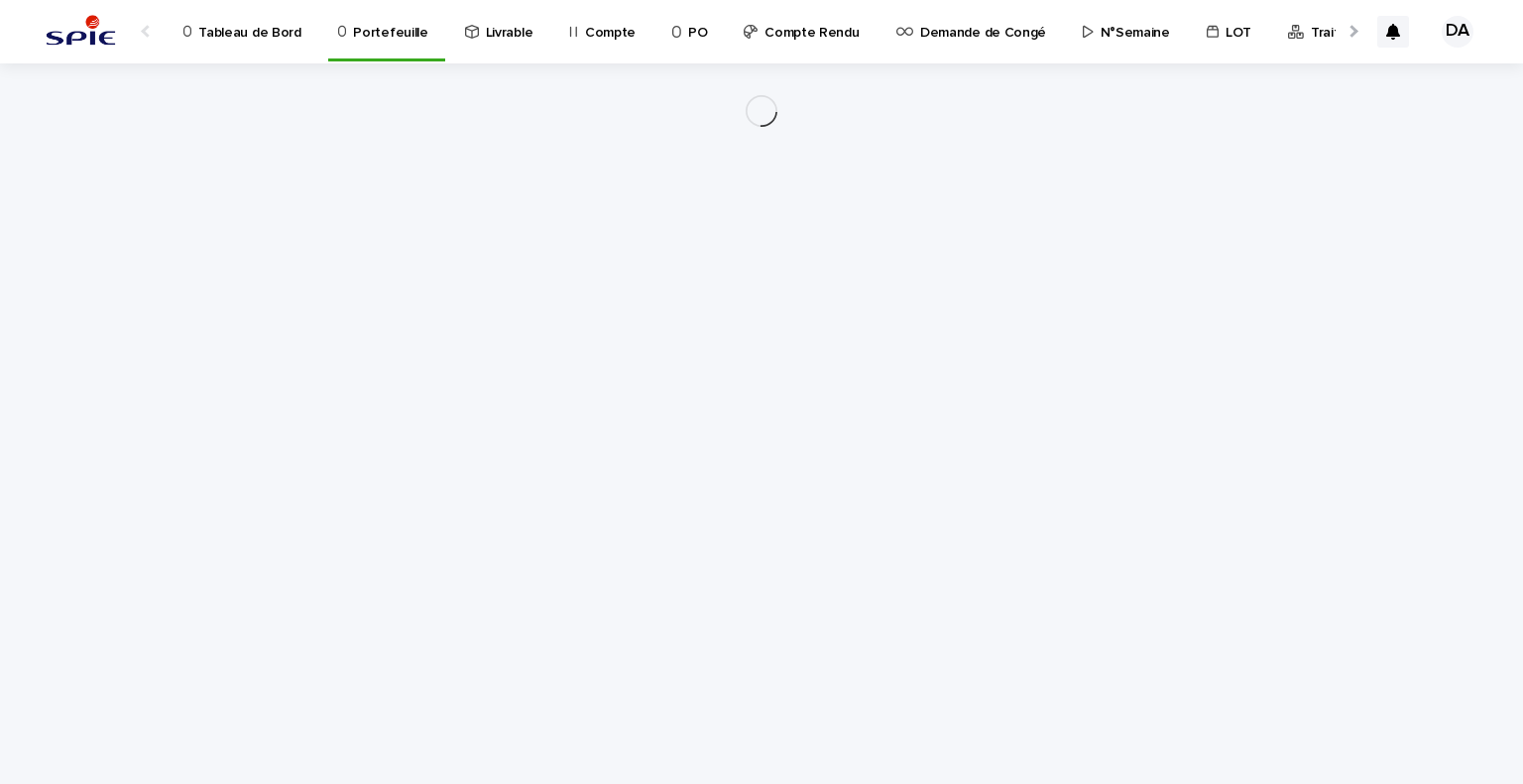 click on "Loading... Saving… Loading... Saving…" at bounding box center [762, 423] 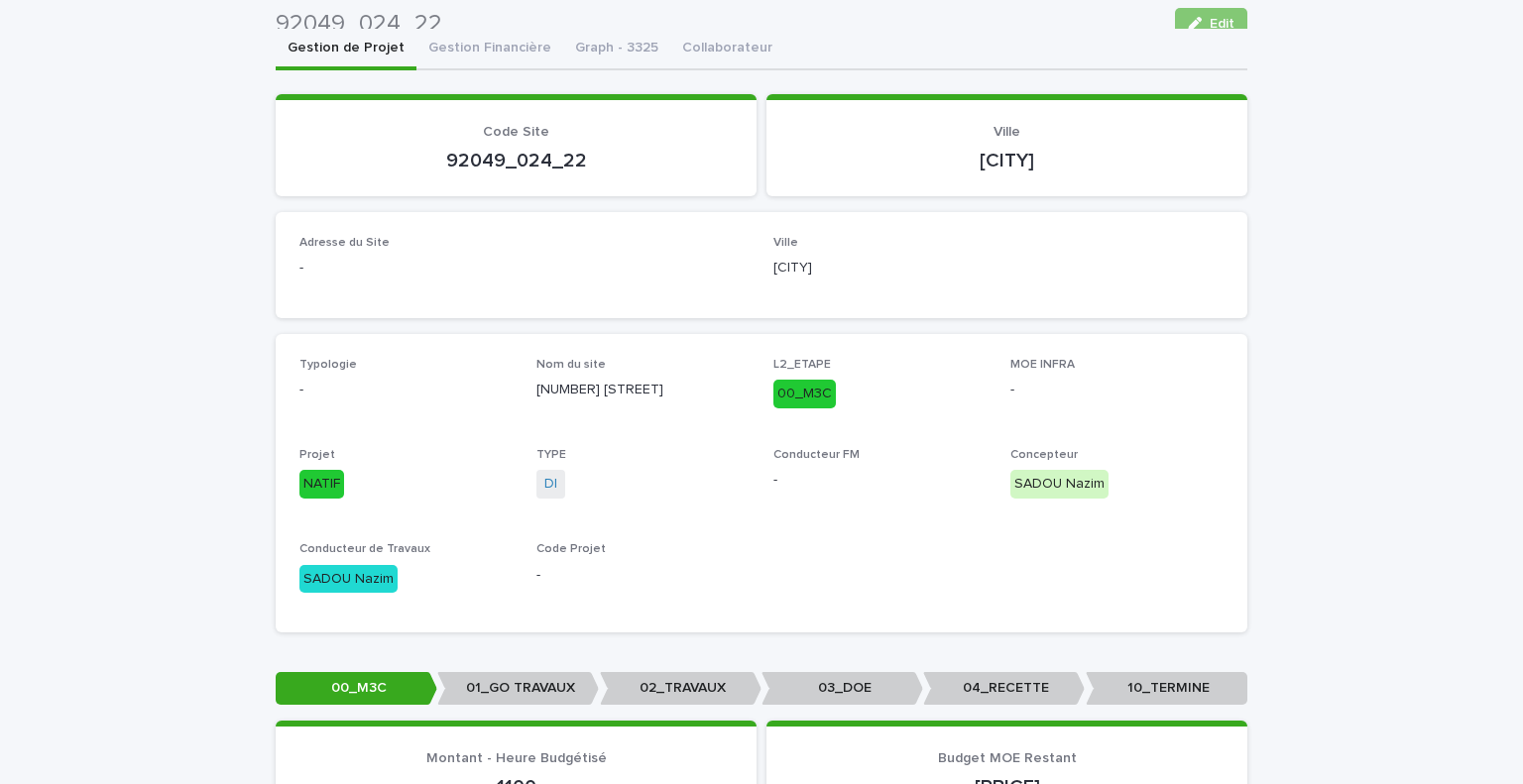 scroll, scrollTop: 0, scrollLeft: 0, axis: both 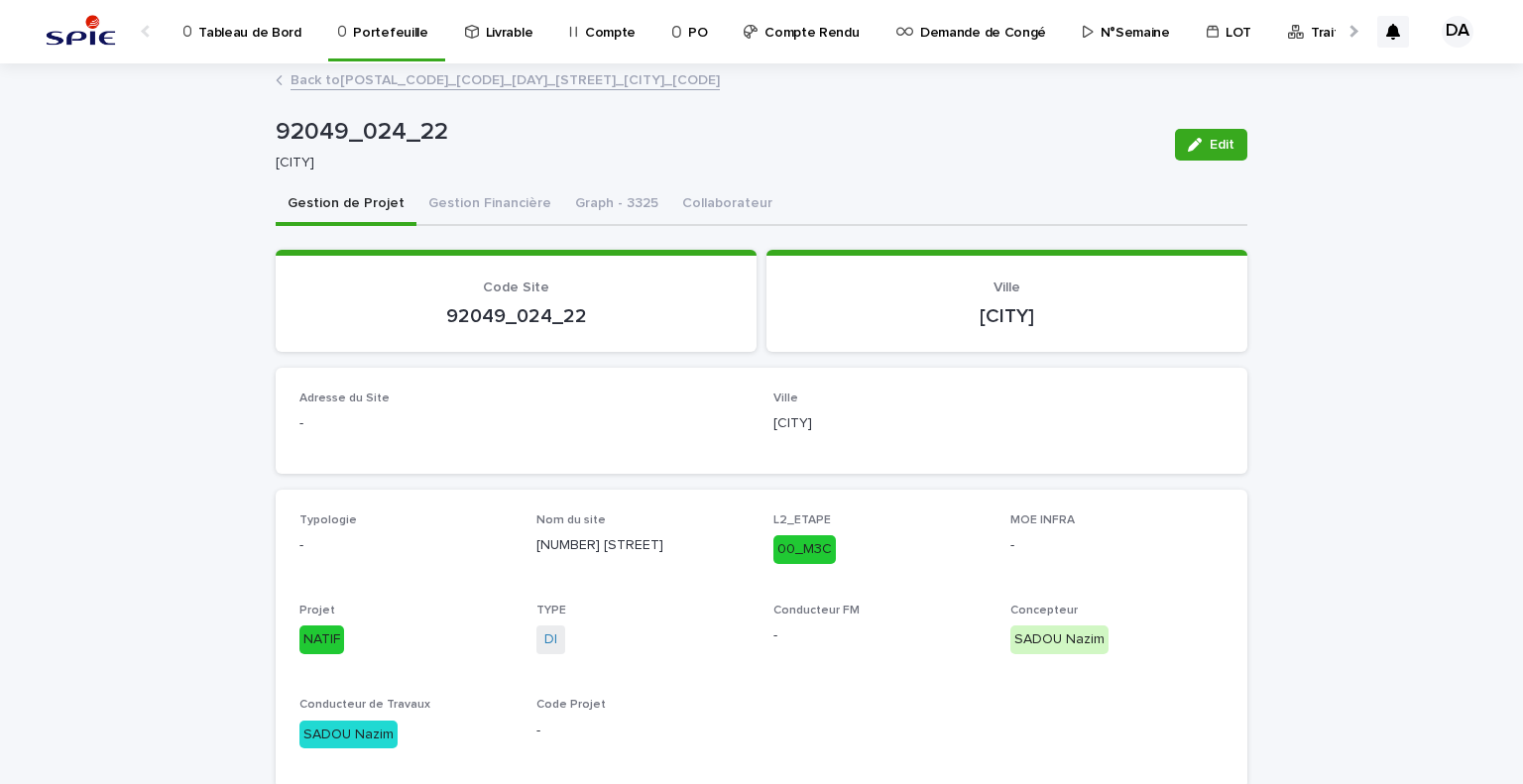 drag, startPoint x: 1308, startPoint y: 339, endPoint x: 1123, endPoint y: 427, distance: 204.8634 